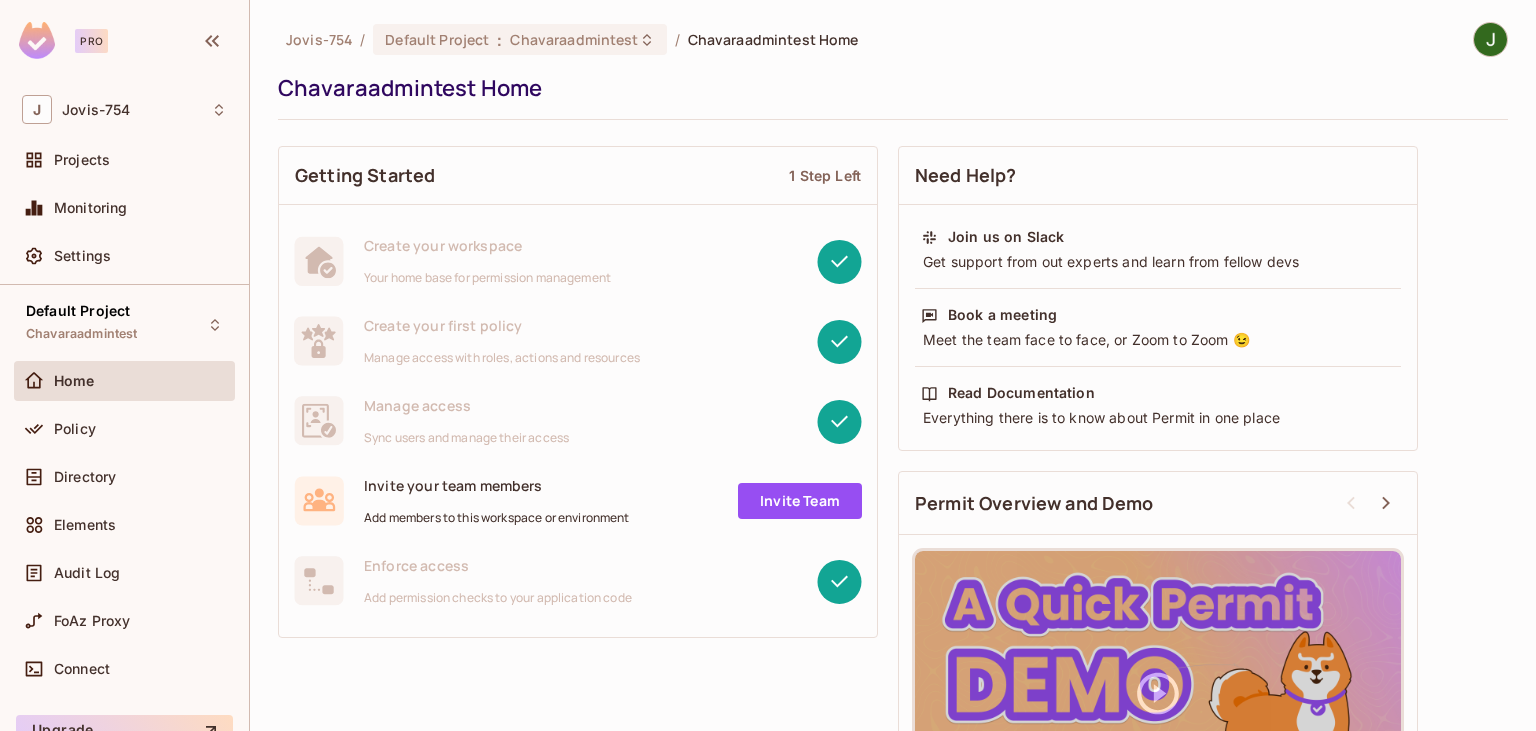 scroll, scrollTop: 0, scrollLeft: 0, axis: both 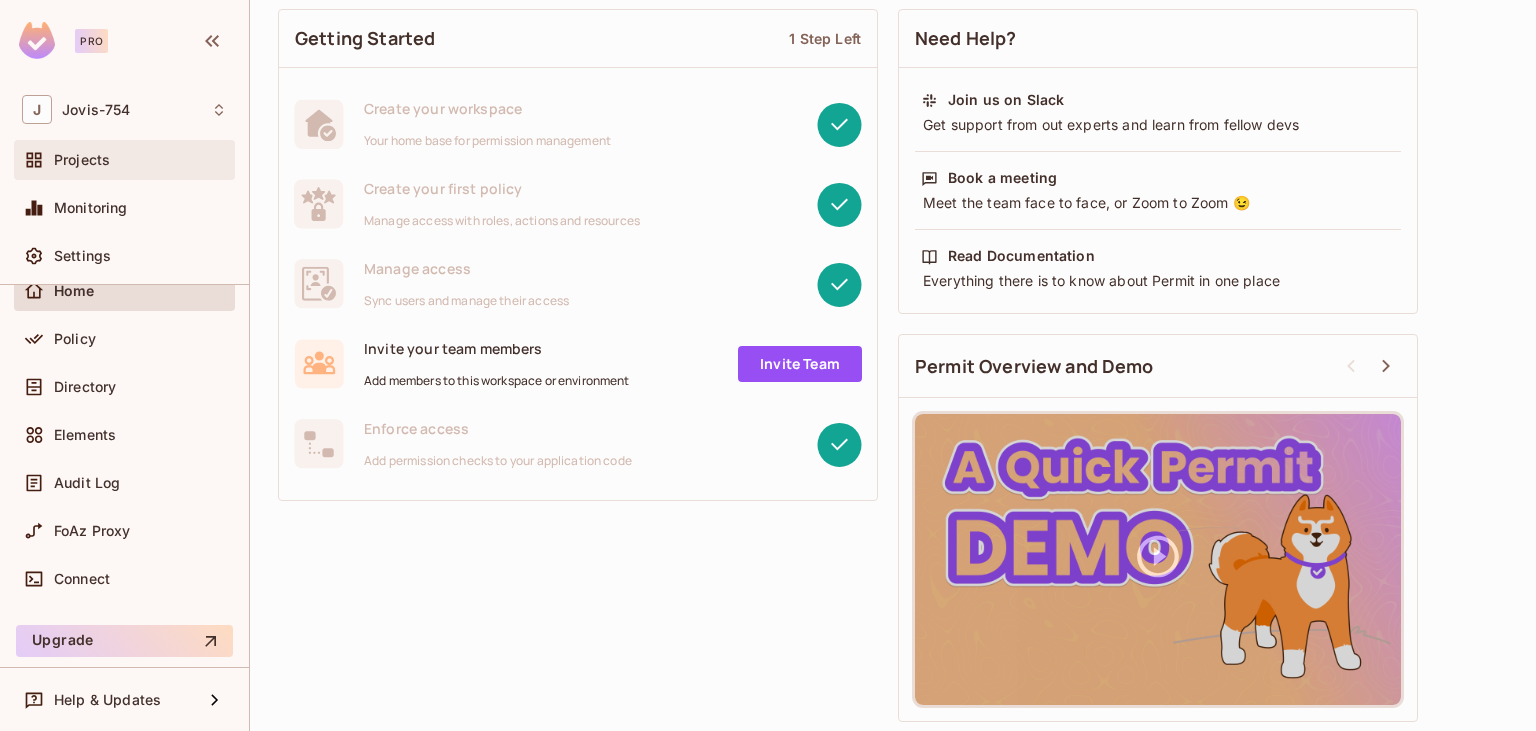 click on "Projects" at bounding box center [124, 160] 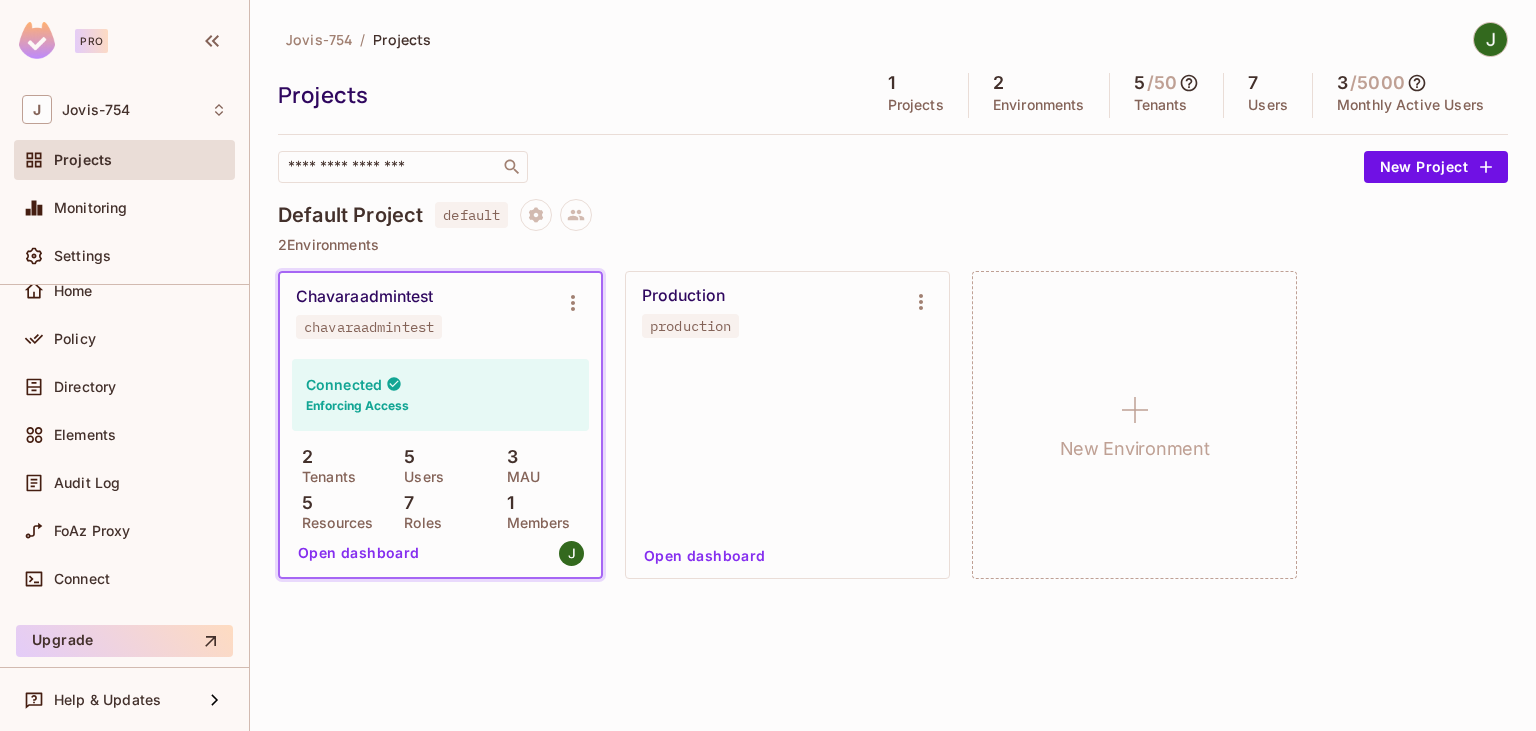 scroll, scrollTop: 0, scrollLeft: 0, axis: both 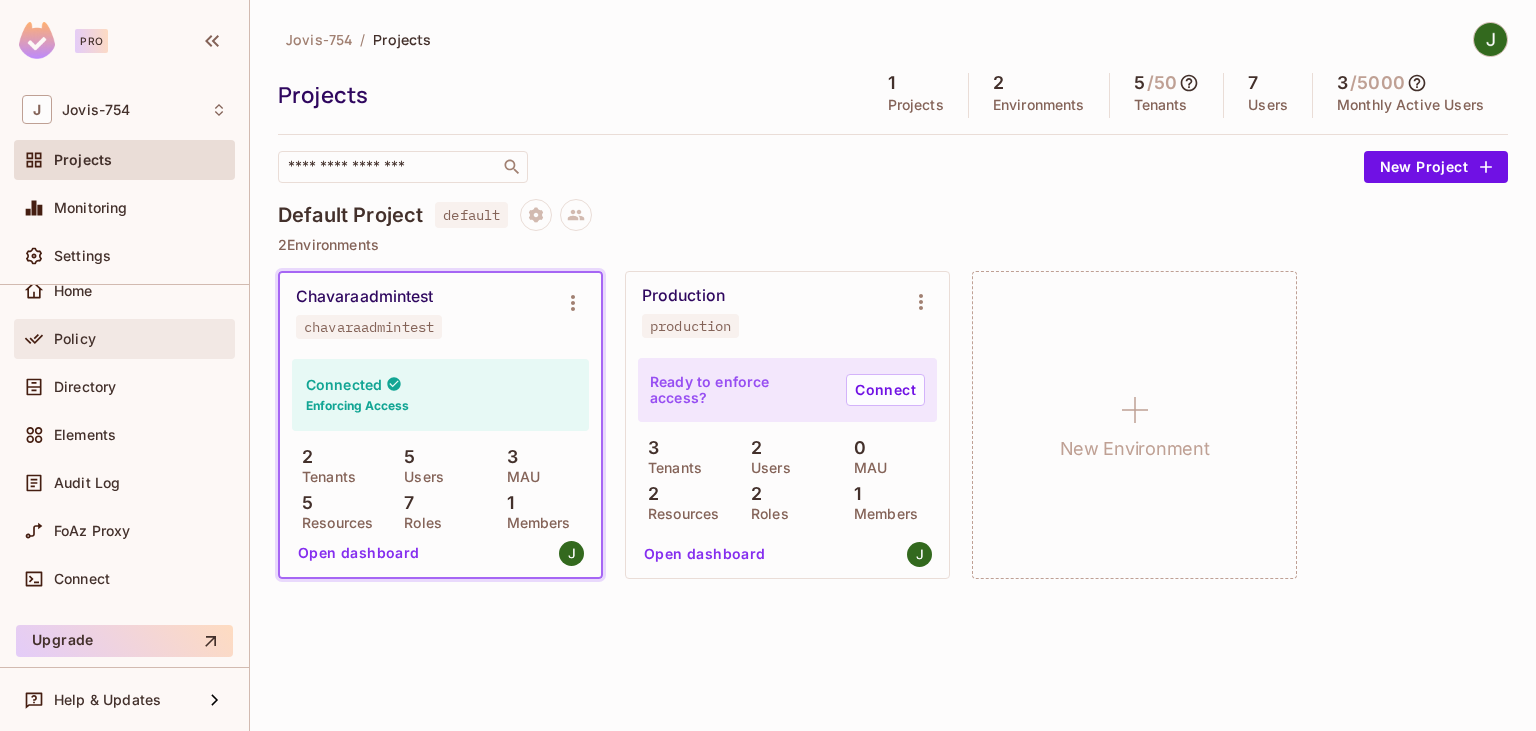click on "Policy" at bounding box center (124, 339) 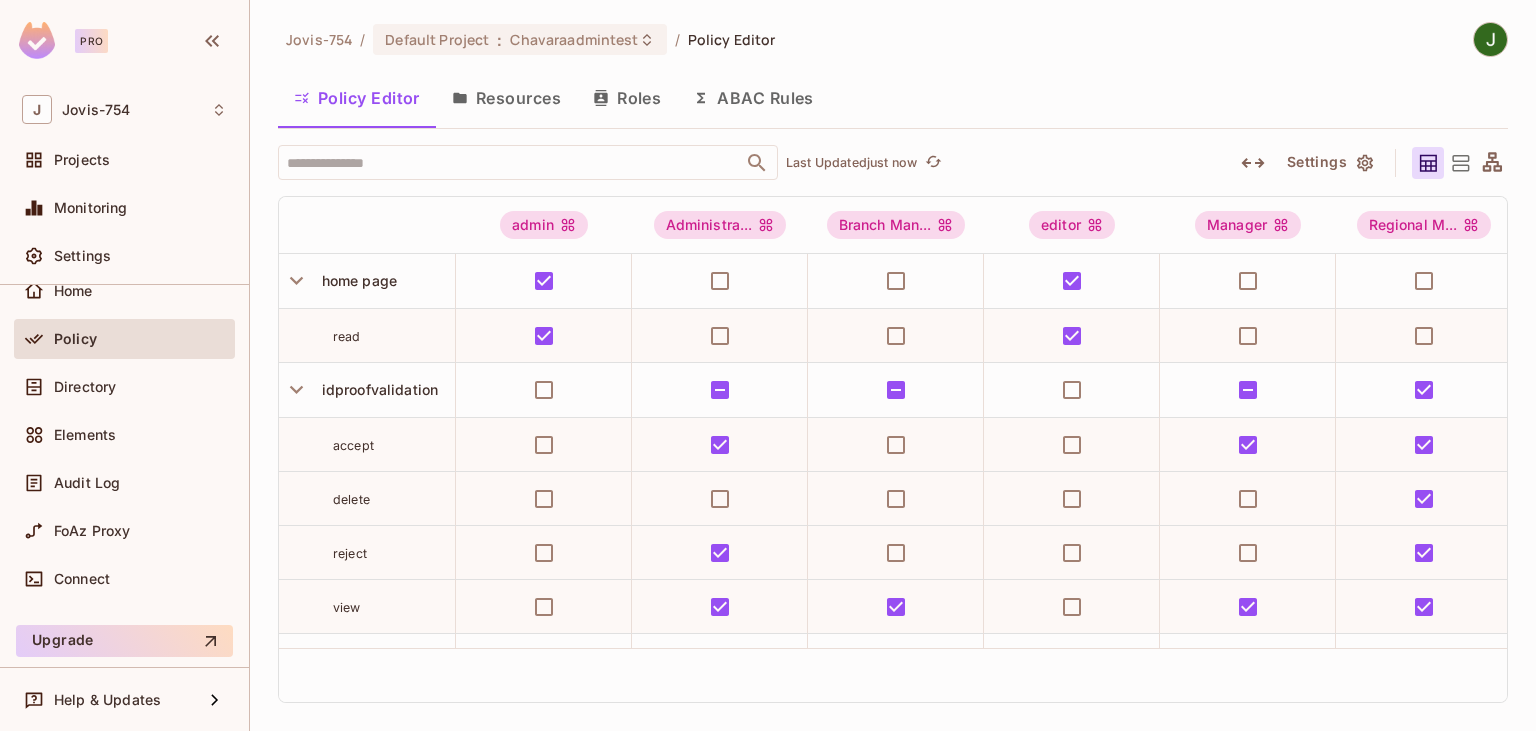 scroll, scrollTop: 0, scrollLeft: 373, axis: horizontal 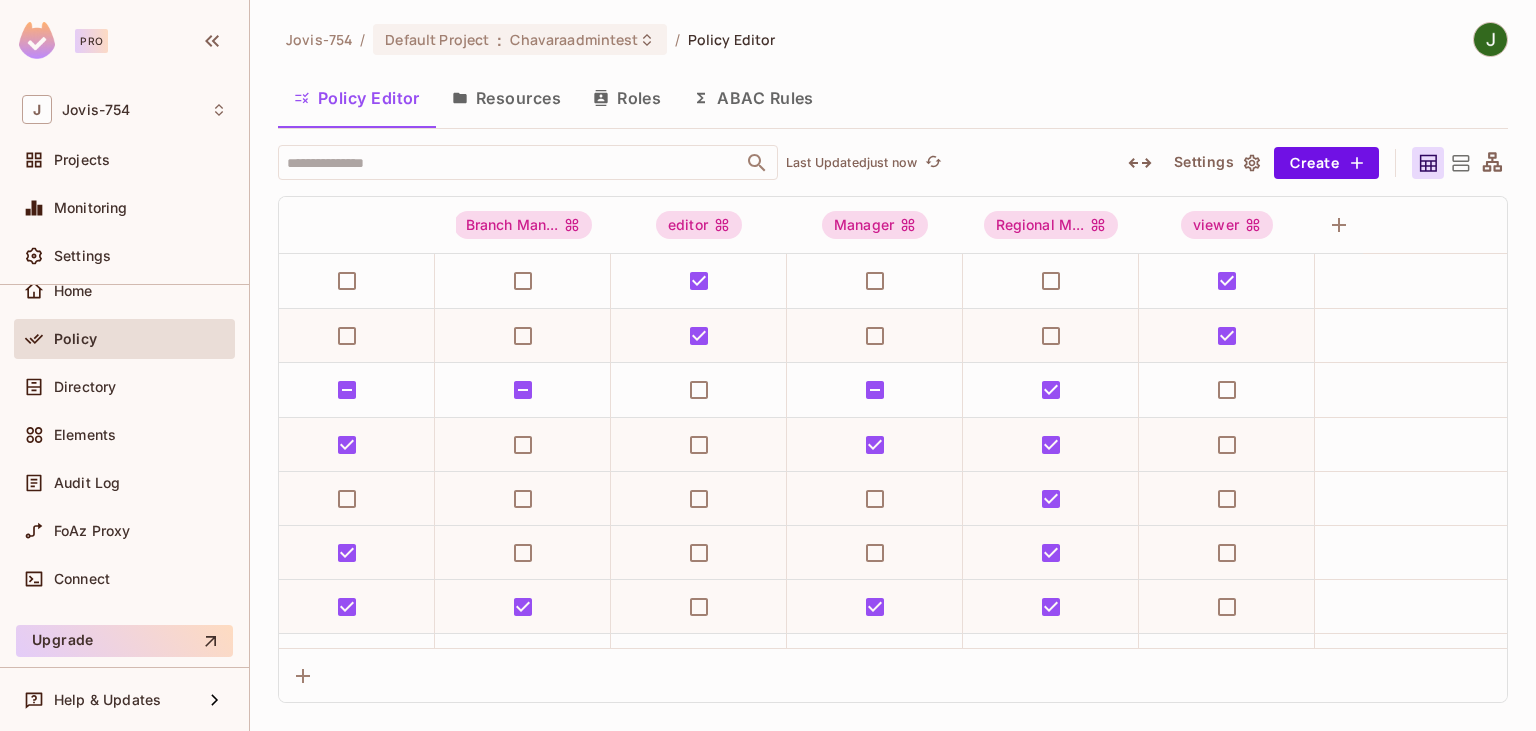 click on "Resources" at bounding box center [506, 98] 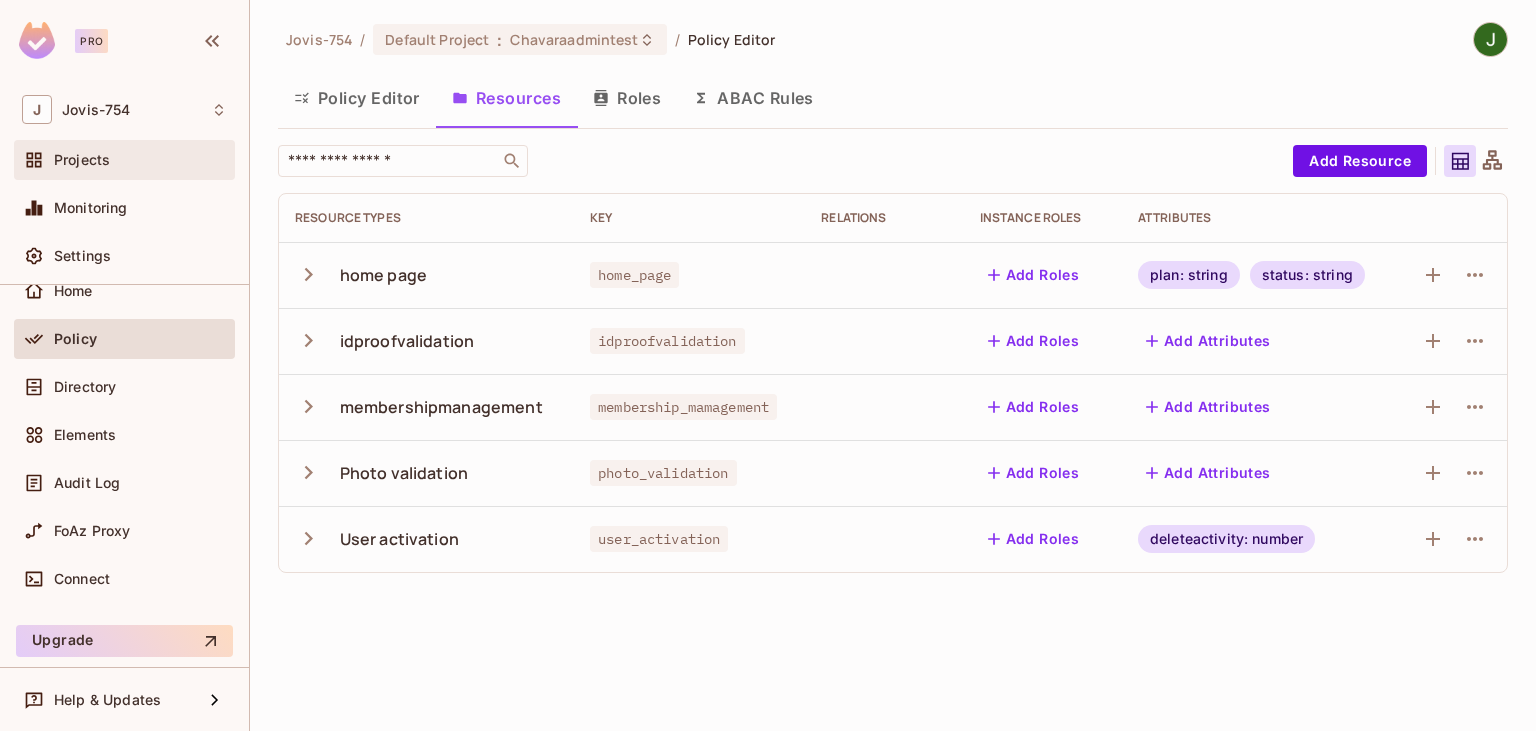 click on "Projects" at bounding box center [140, 160] 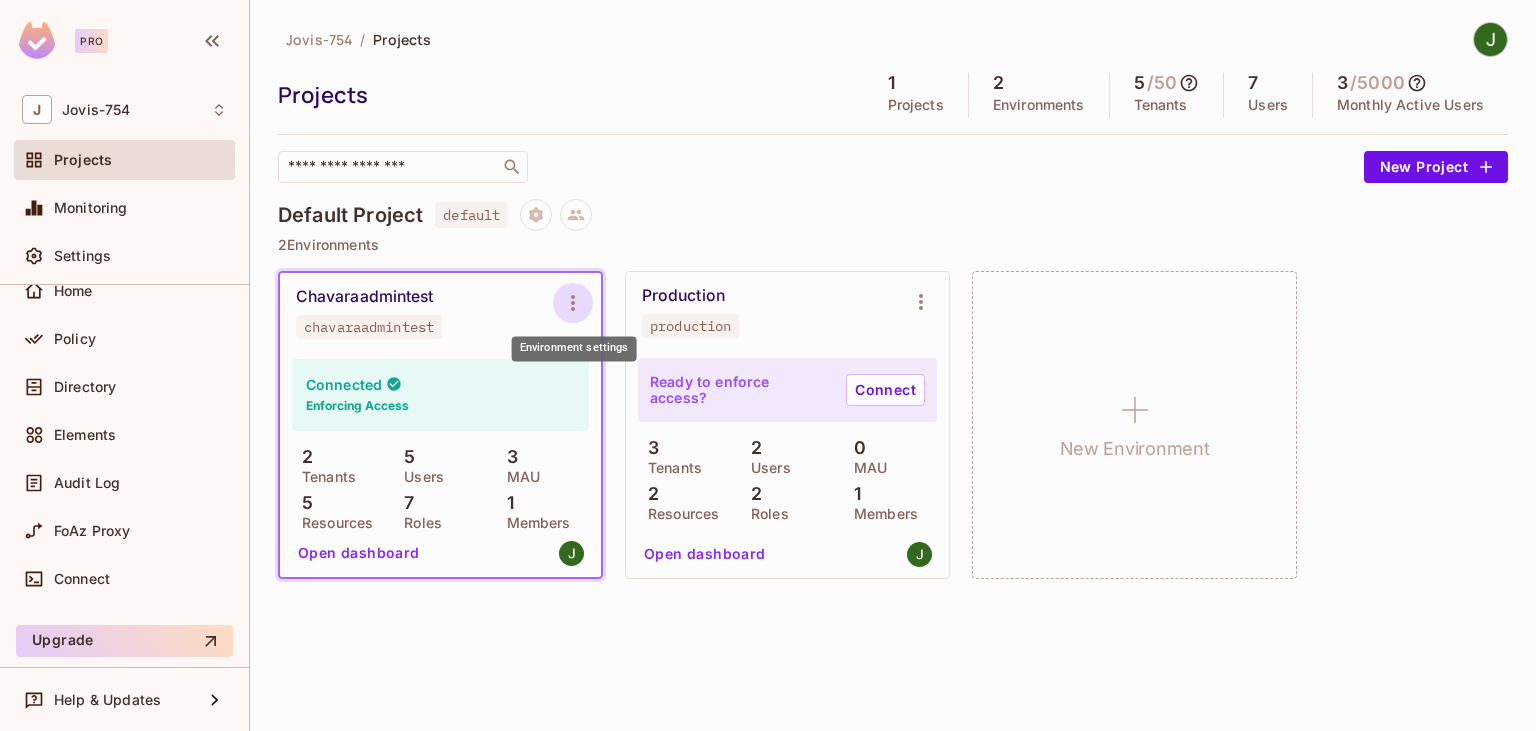 click 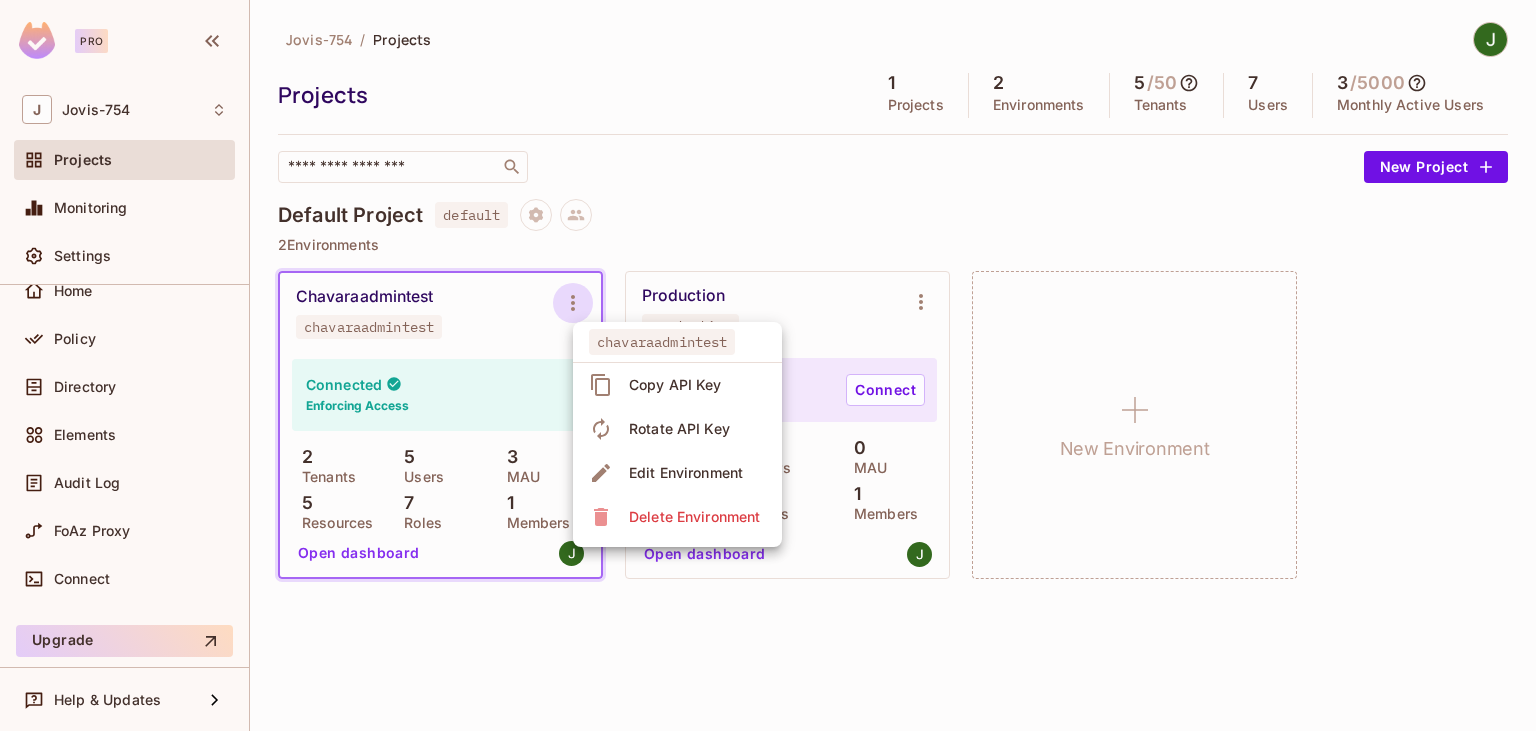 click at bounding box center [768, 365] 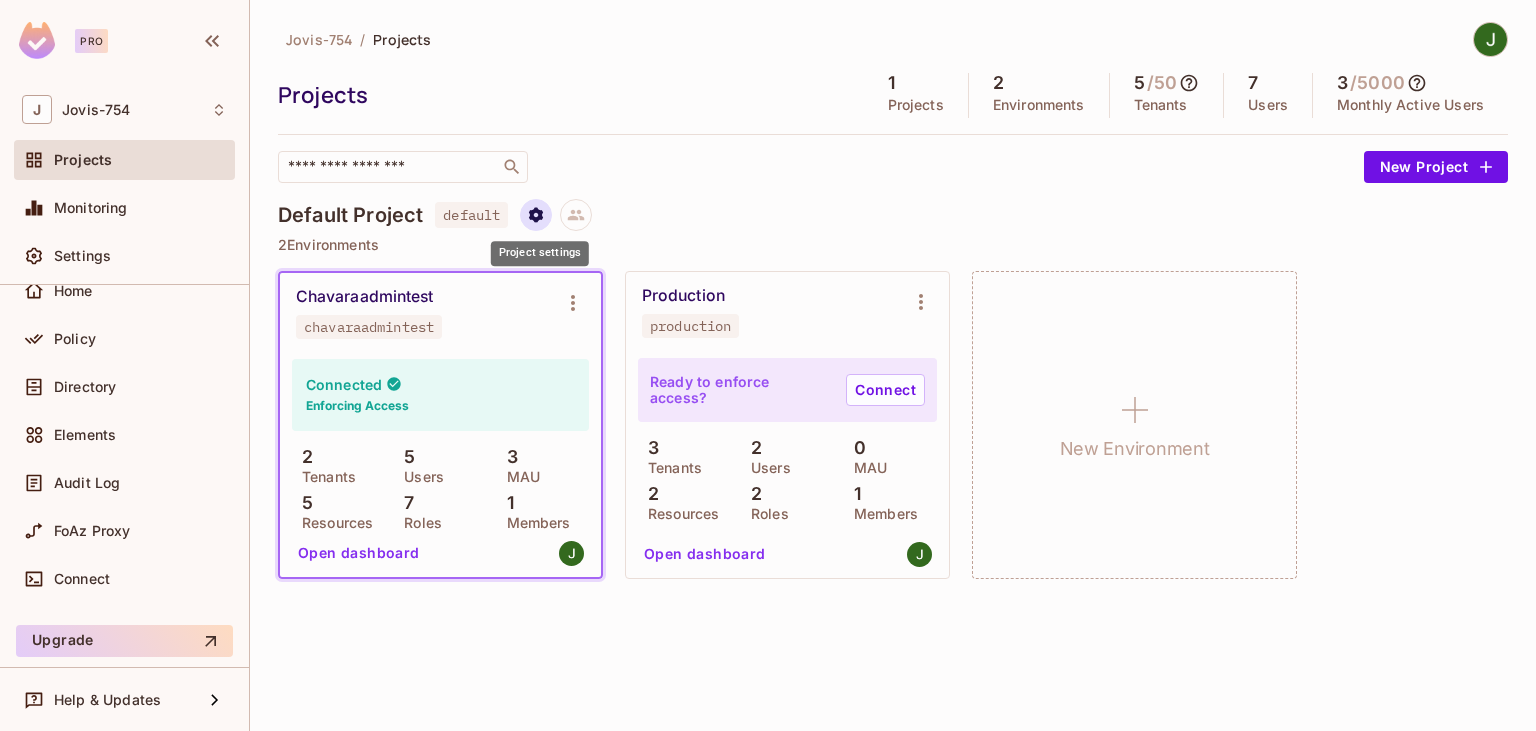 click 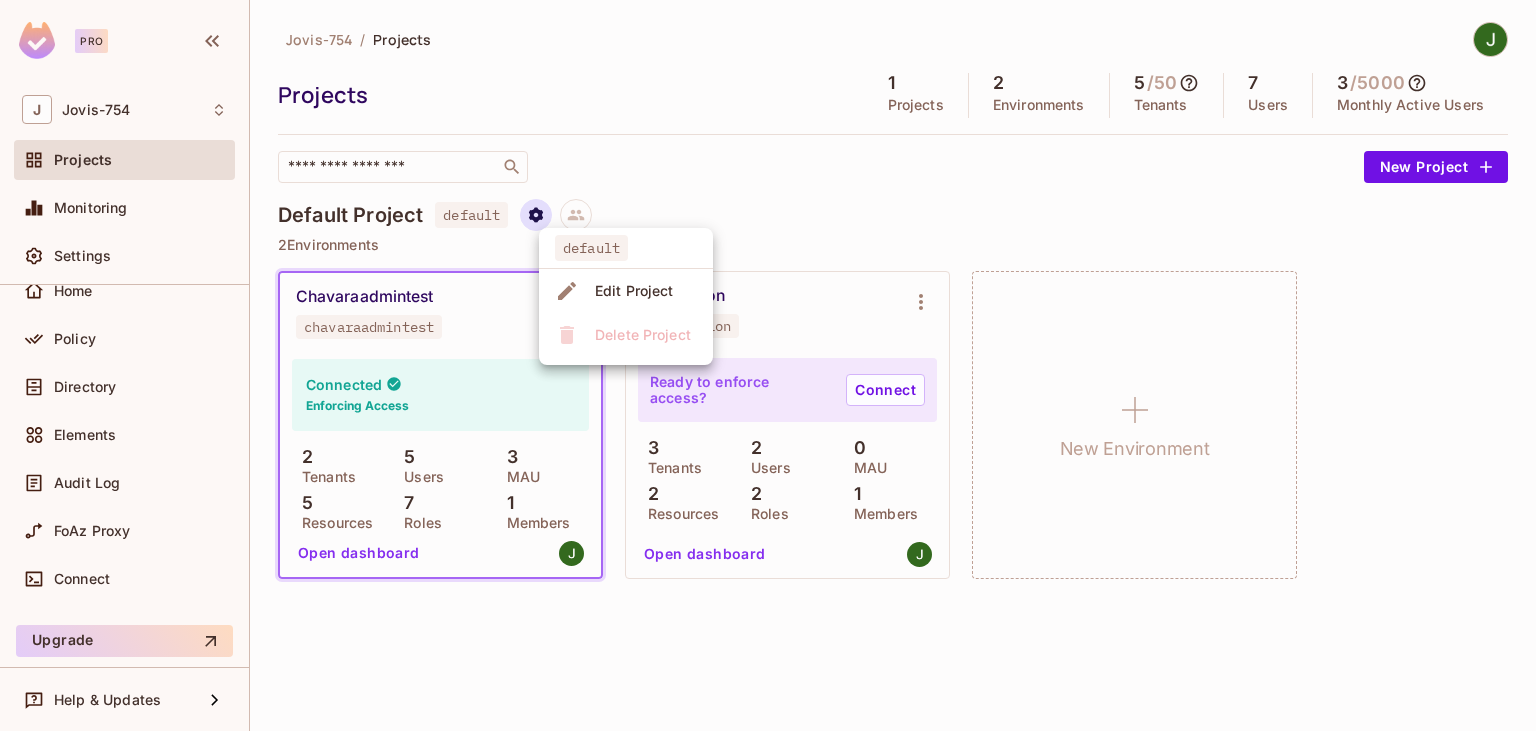click at bounding box center [768, 365] 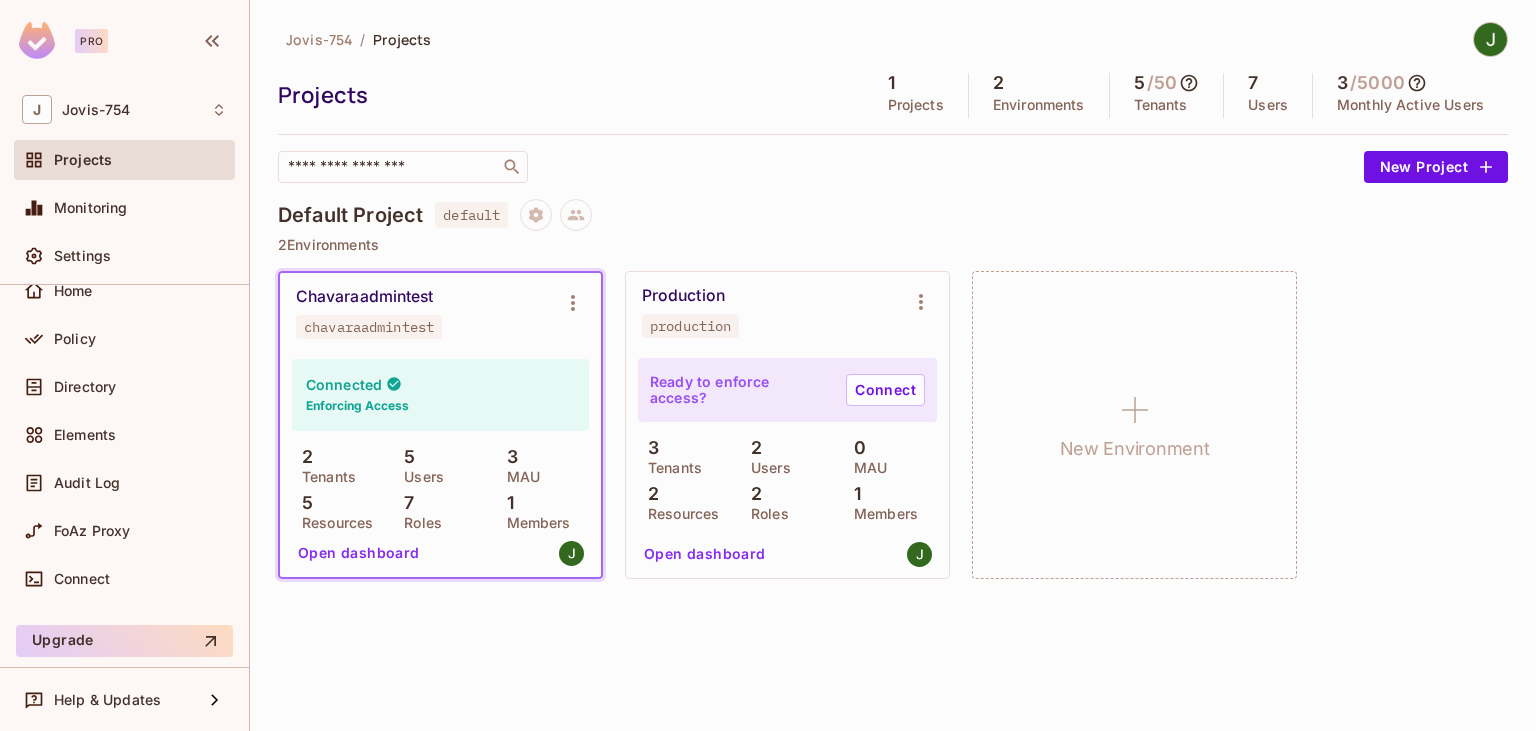 click on "2 Environments" at bounding box center (1039, 95) 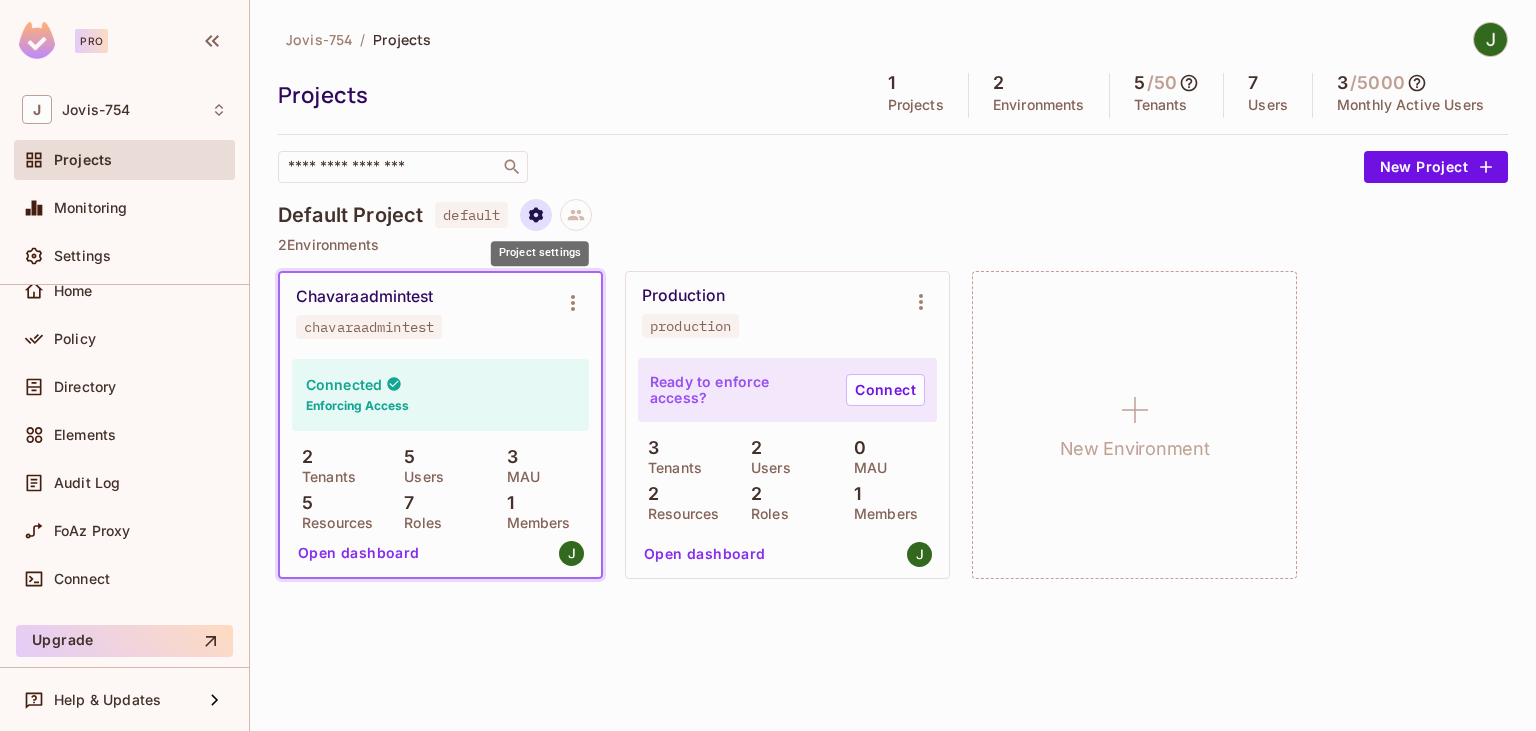 click 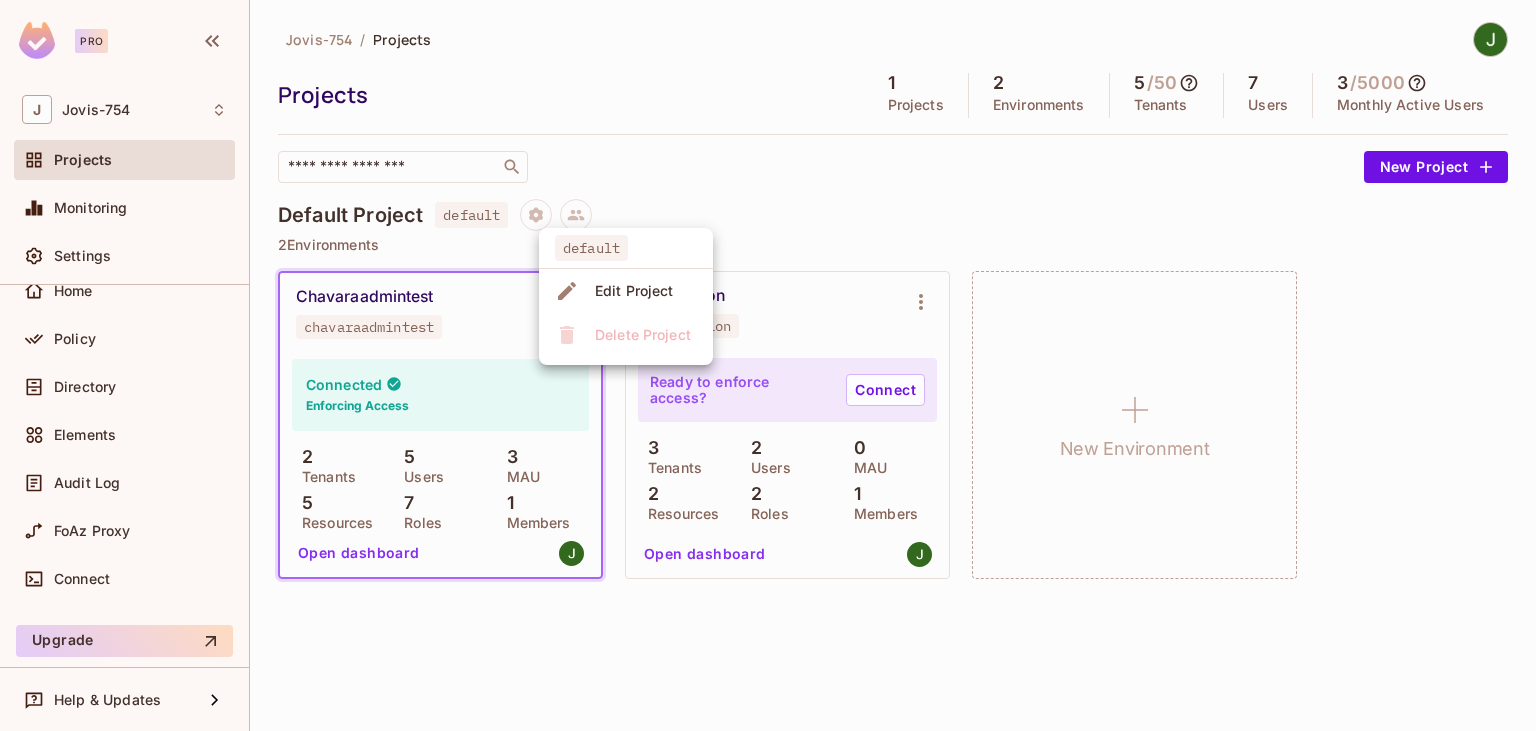 click at bounding box center (768, 365) 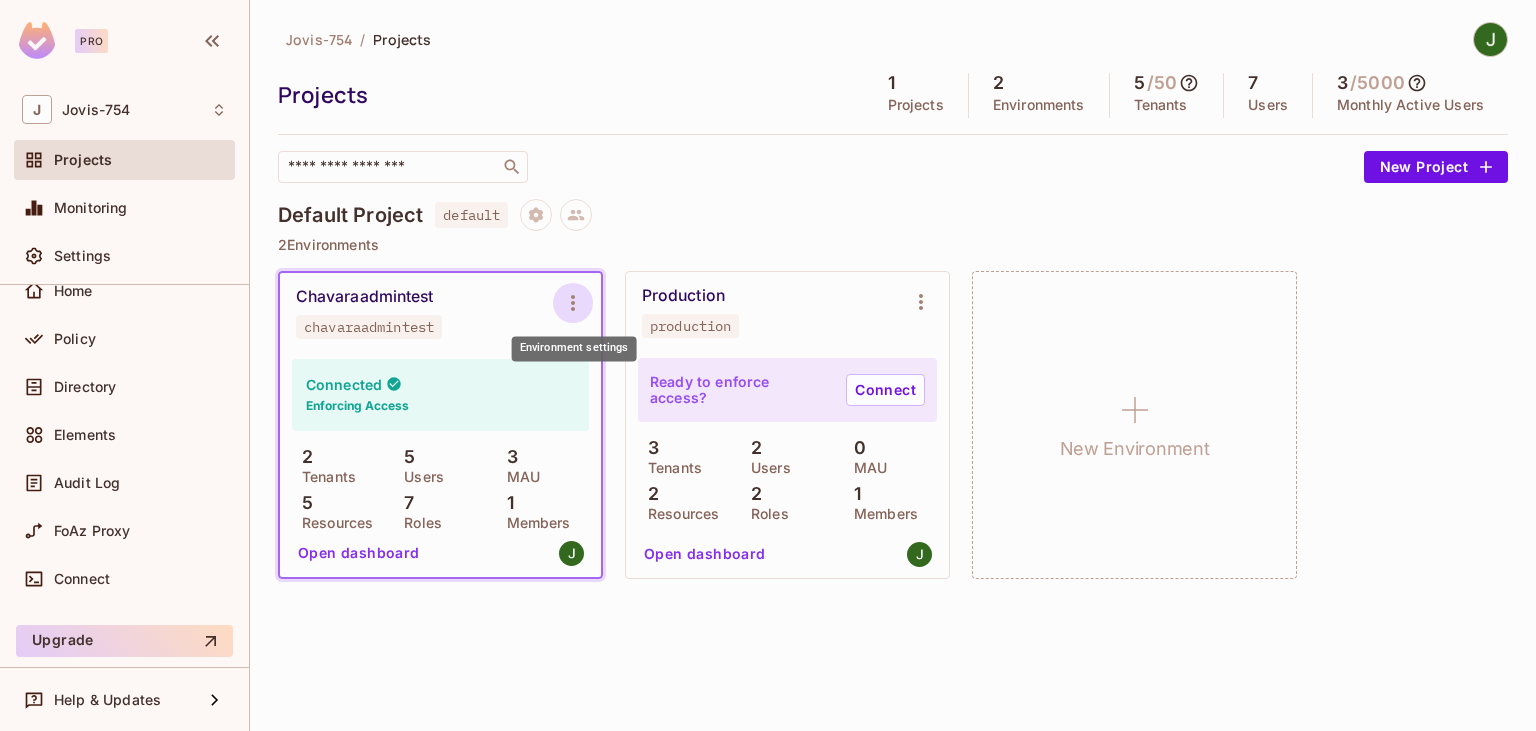 click 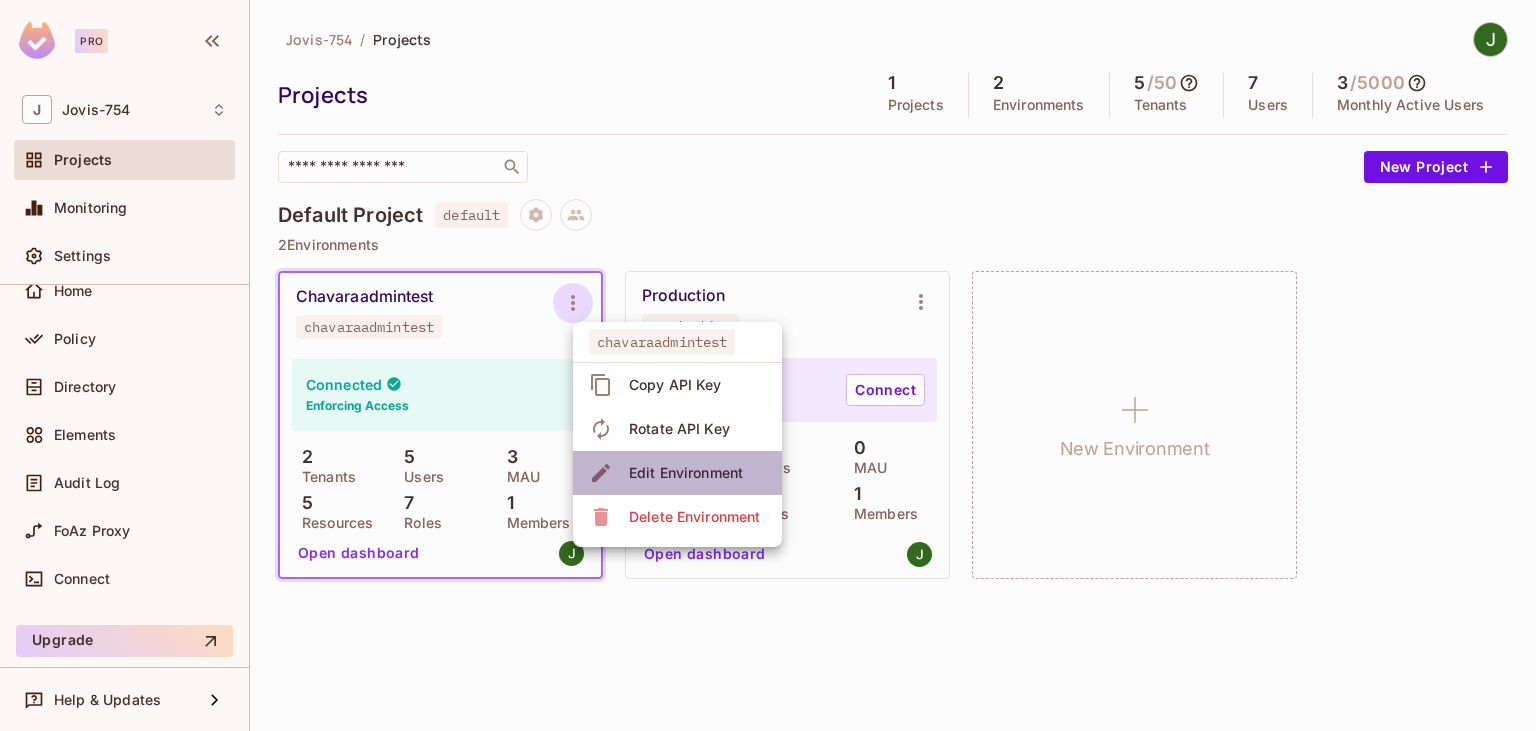 click on "Edit Environment" at bounding box center [686, 473] 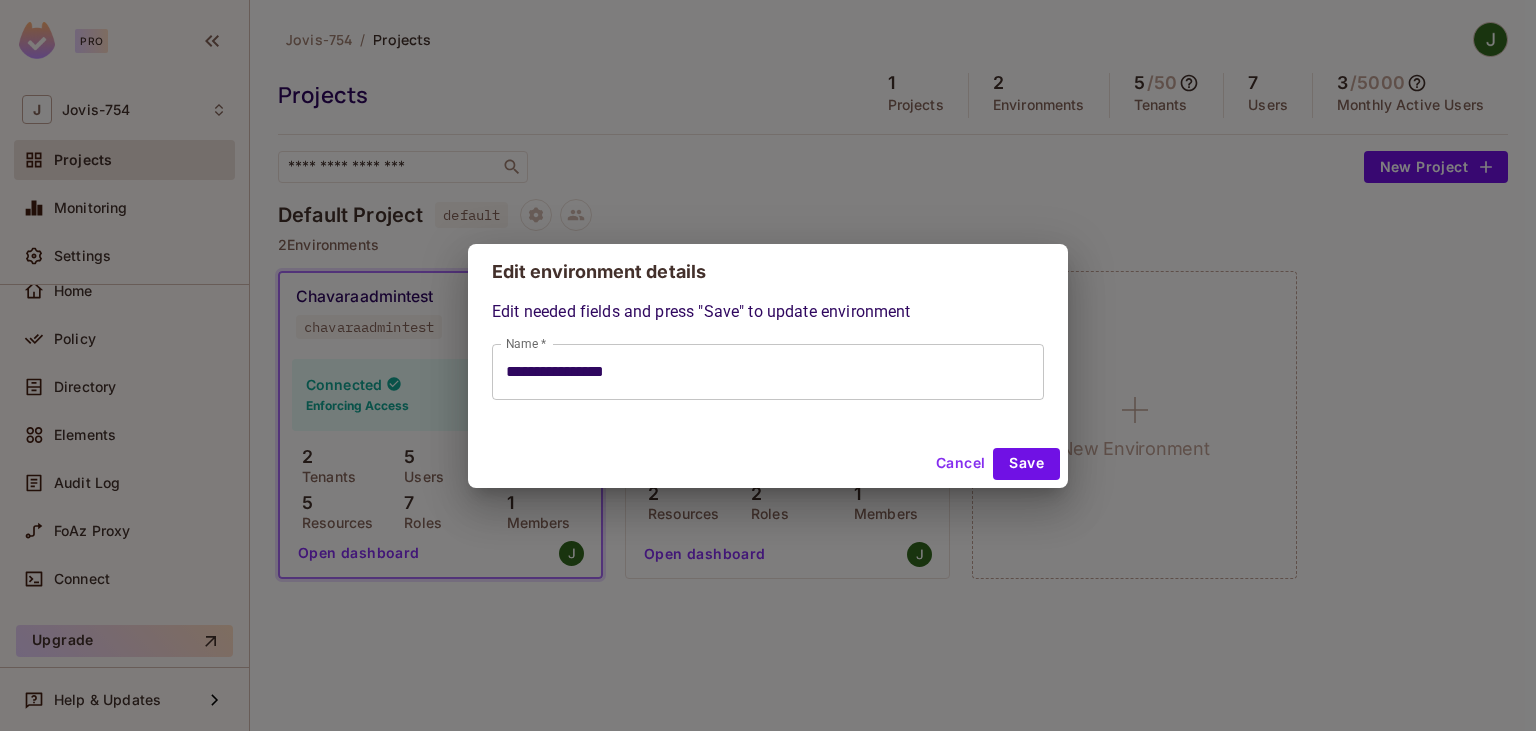 click on "Cancel" at bounding box center (960, 464) 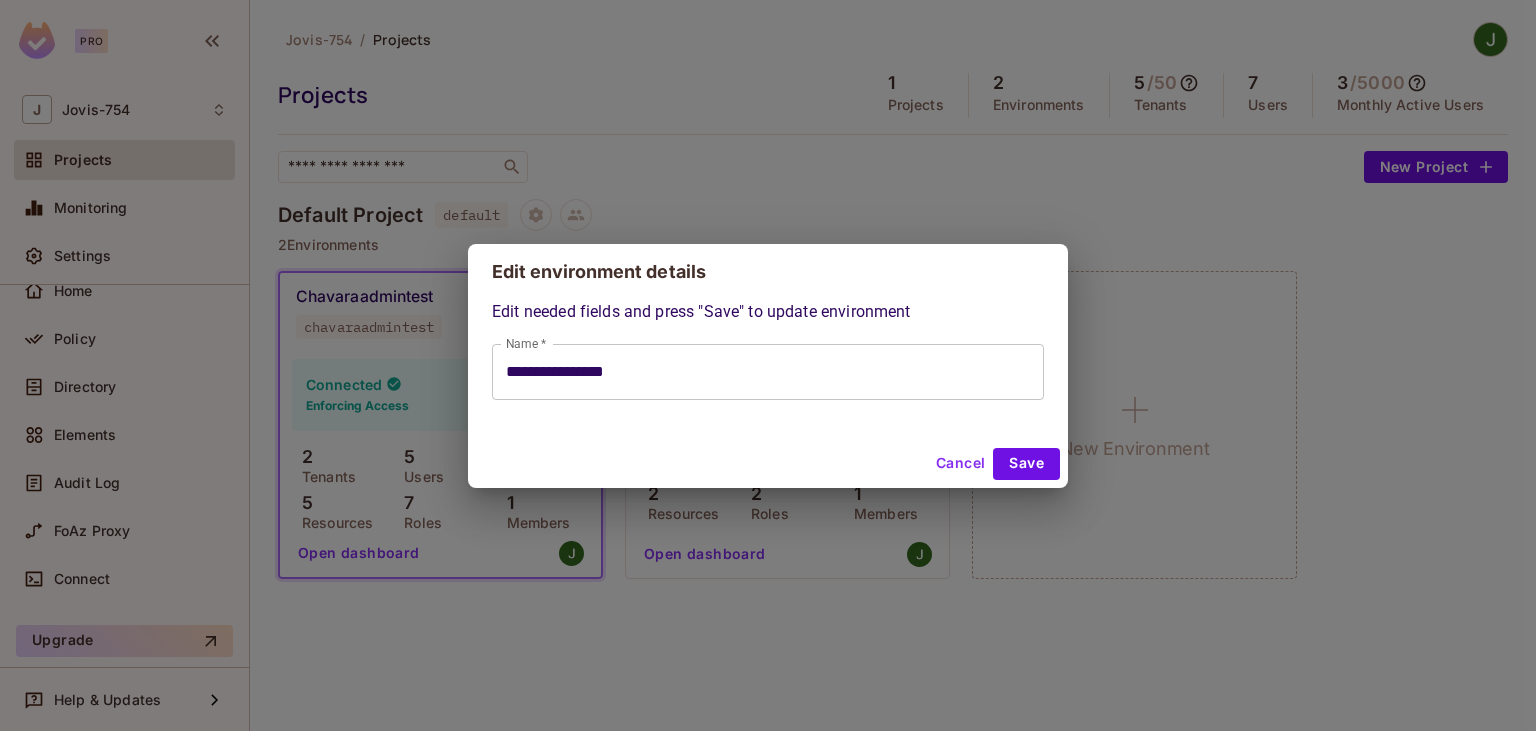type on "**********" 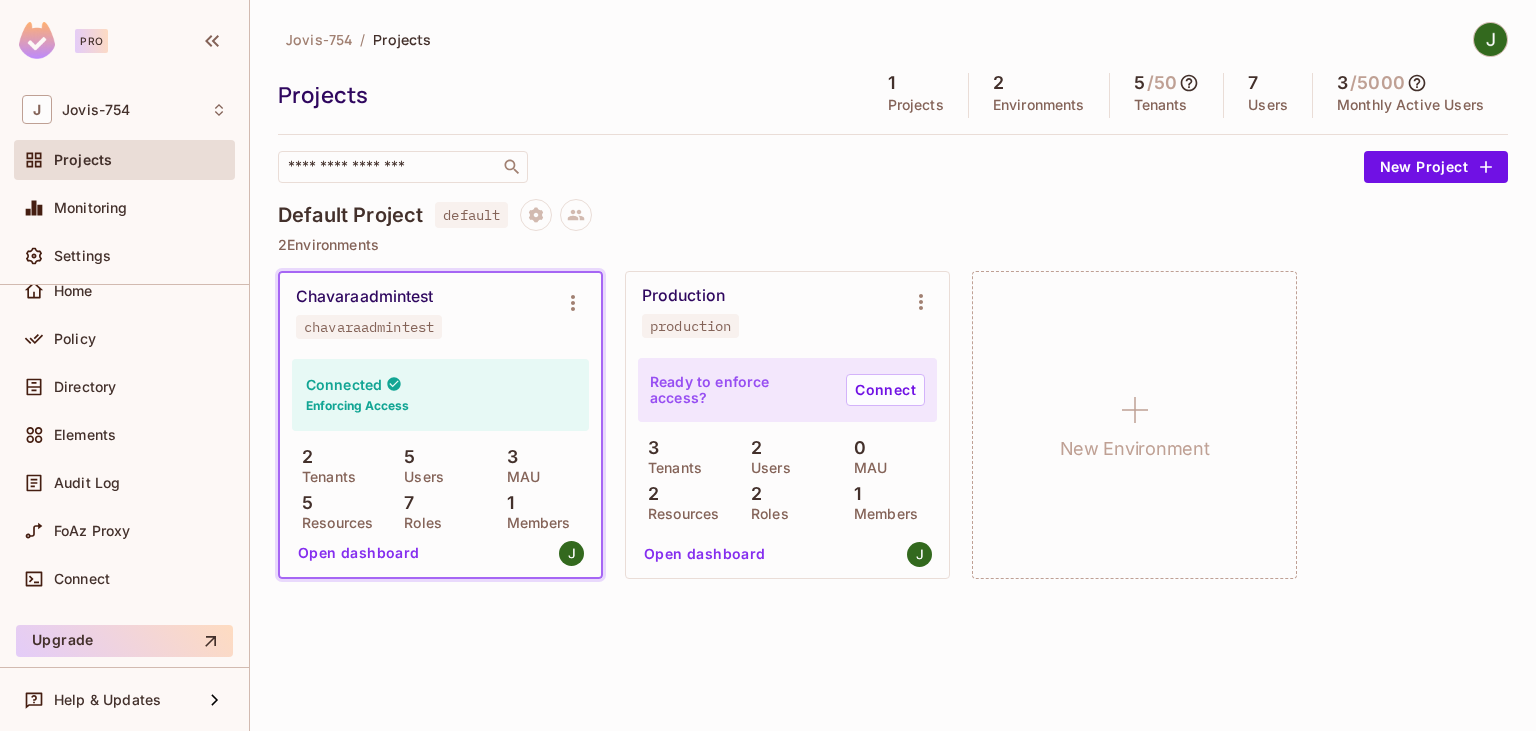 click at bounding box center [1490, 39] 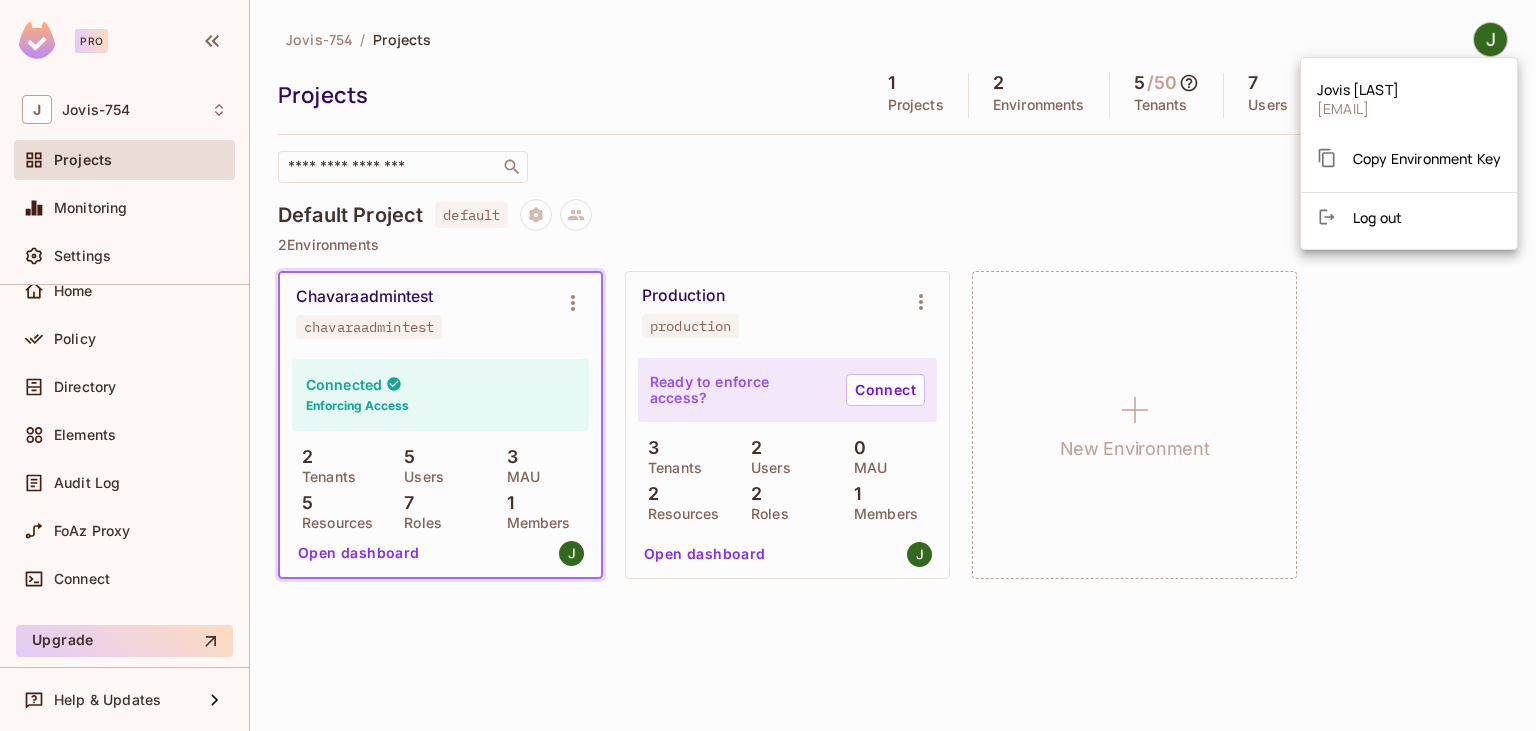 click at bounding box center (768, 365) 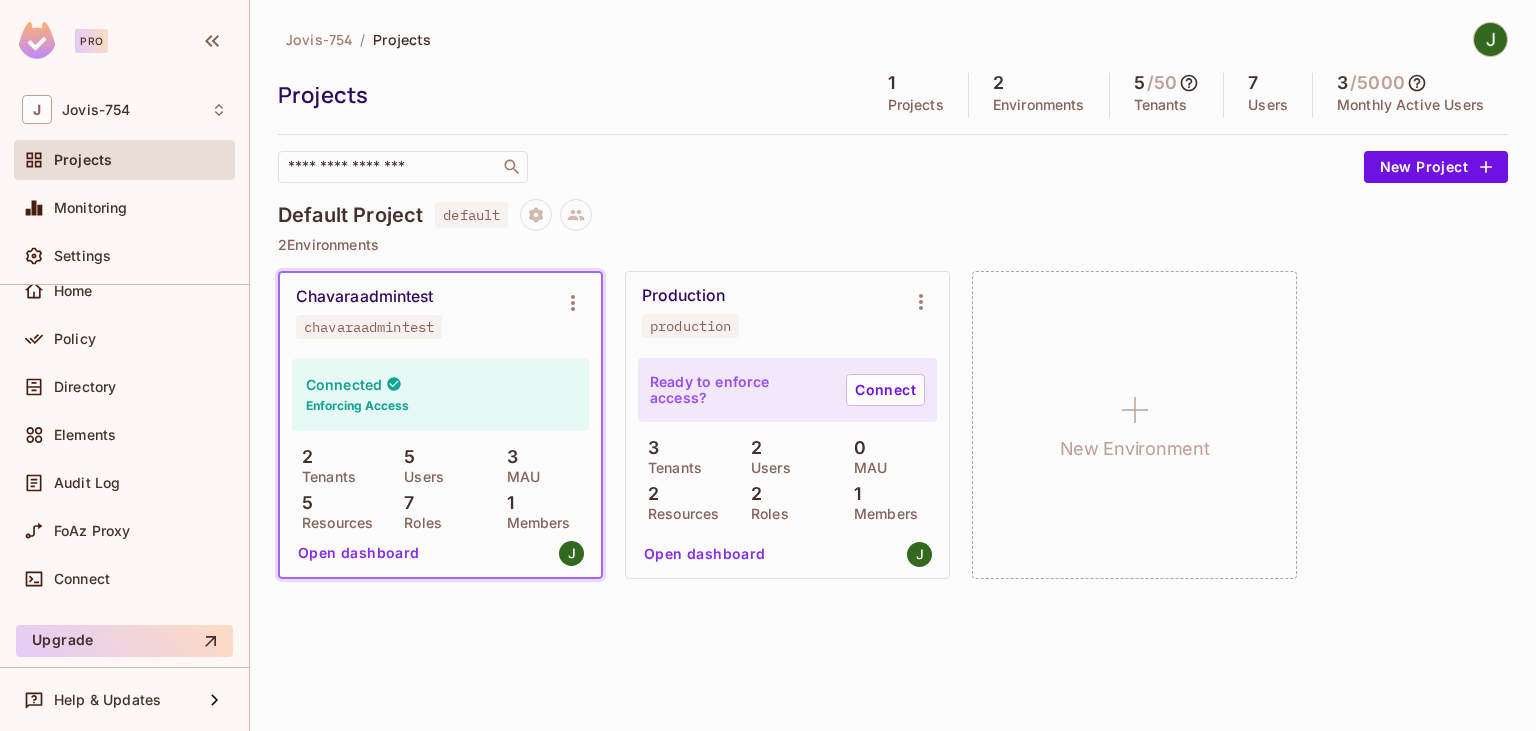 click at bounding box center [1490, 39] 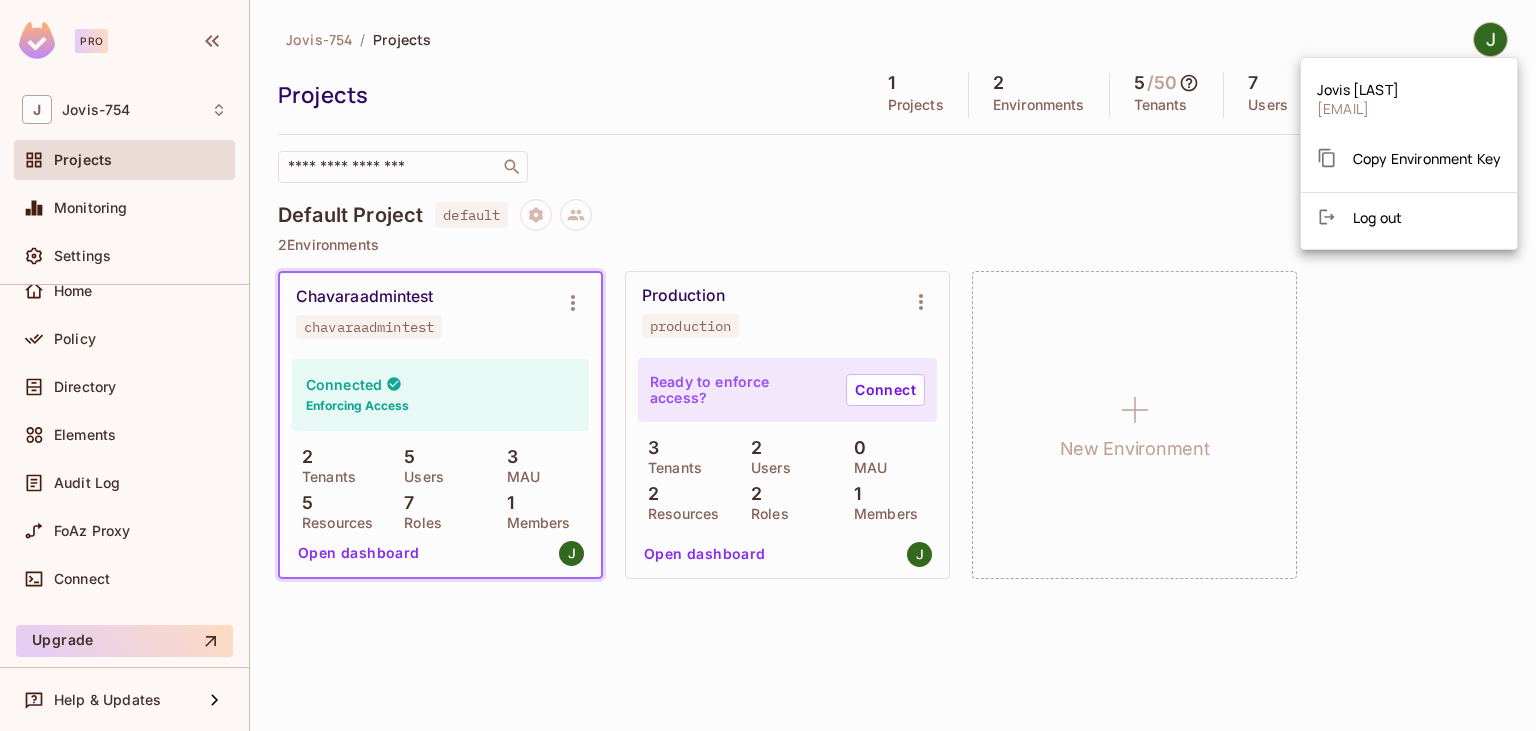 click at bounding box center (768, 365) 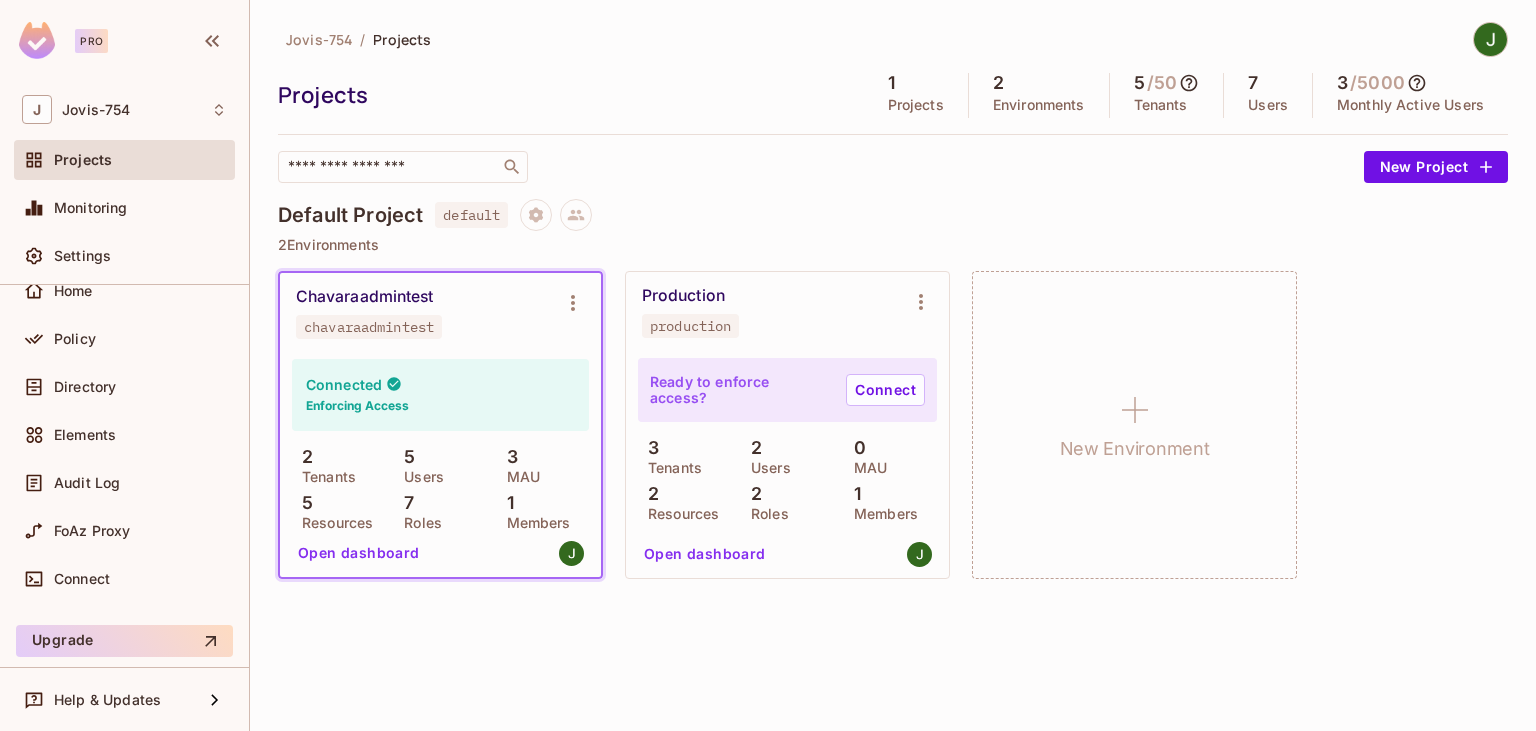 scroll, scrollTop: 0, scrollLeft: 0, axis: both 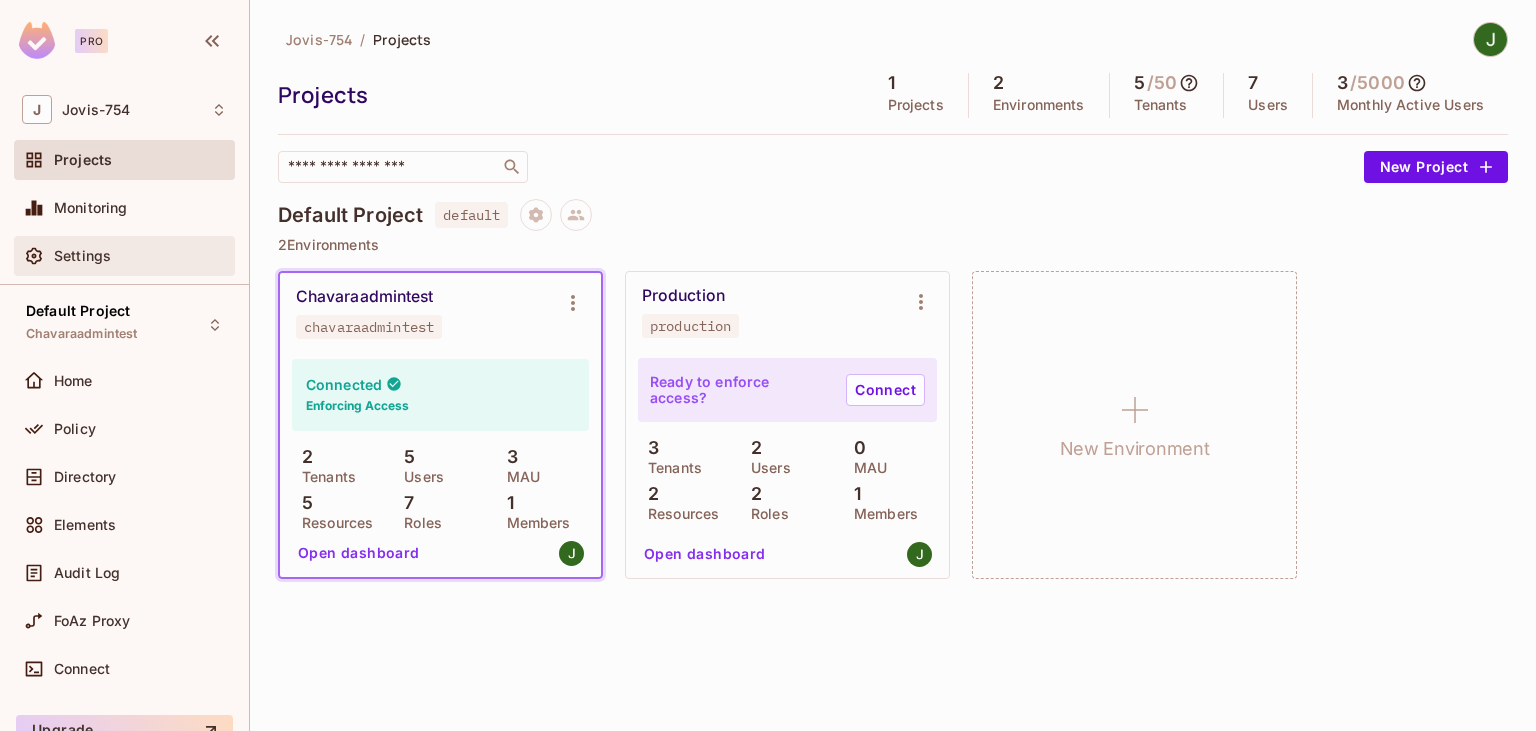 click on "Settings" at bounding box center (140, 256) 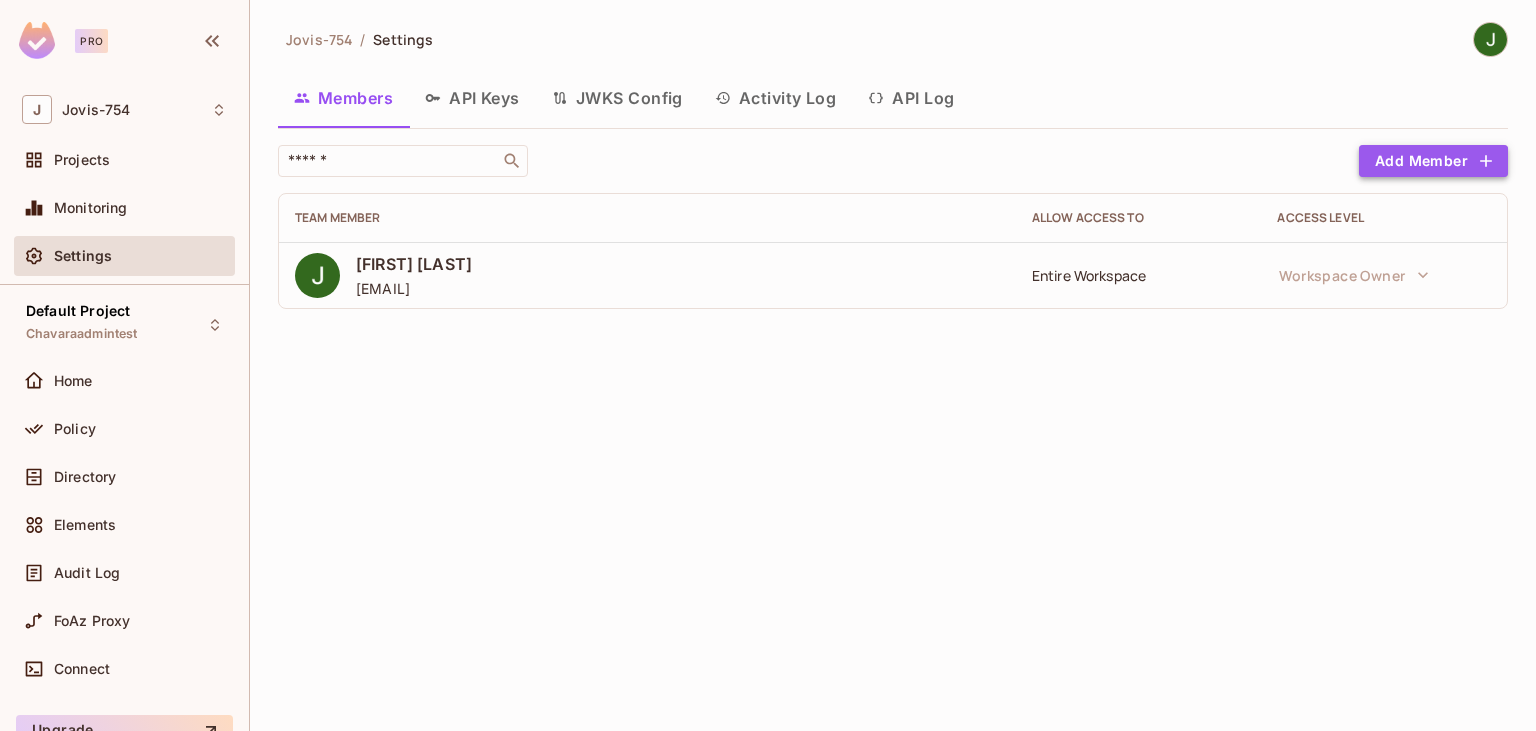 click on "Add Member" at bounding box center (1433, 161) 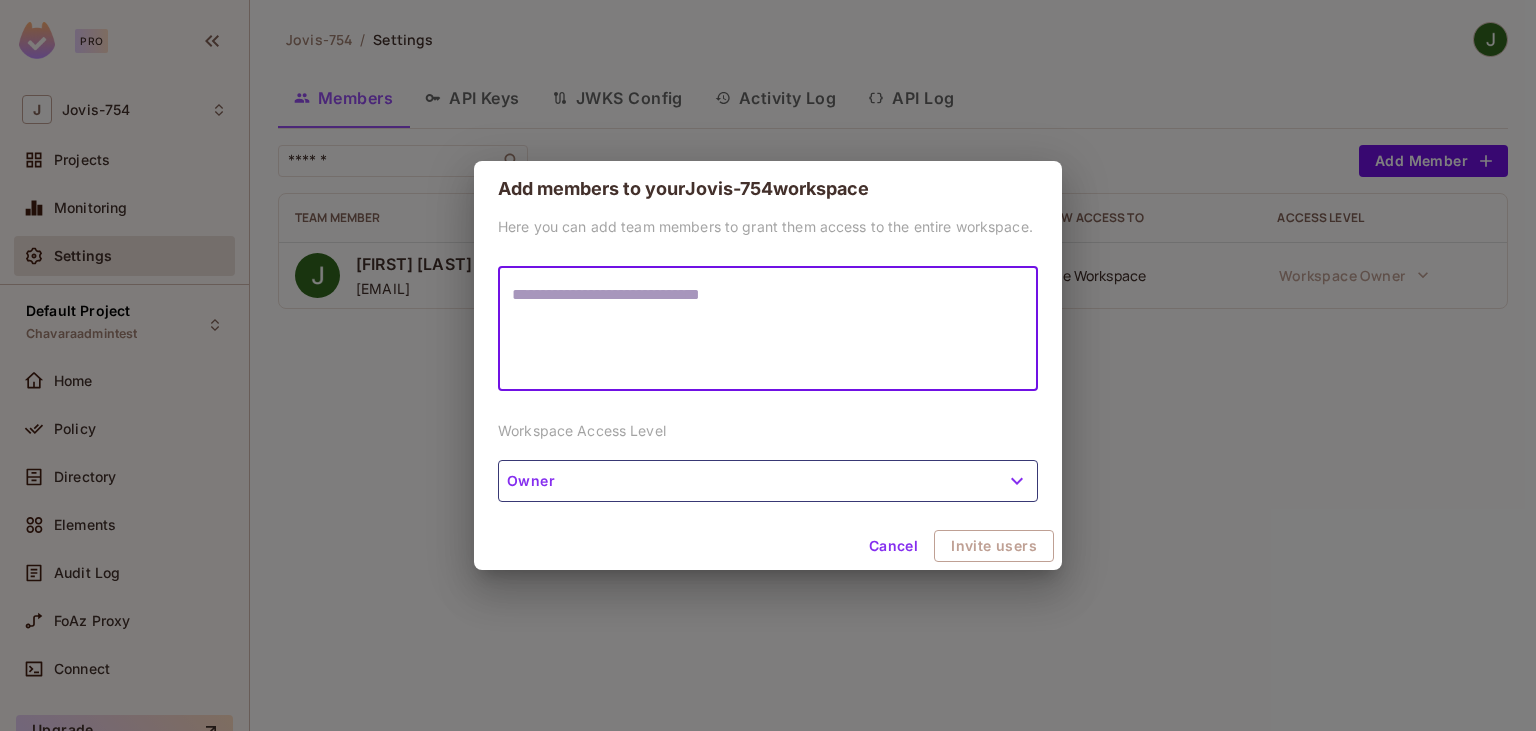 click at bounding box center (768, 329) 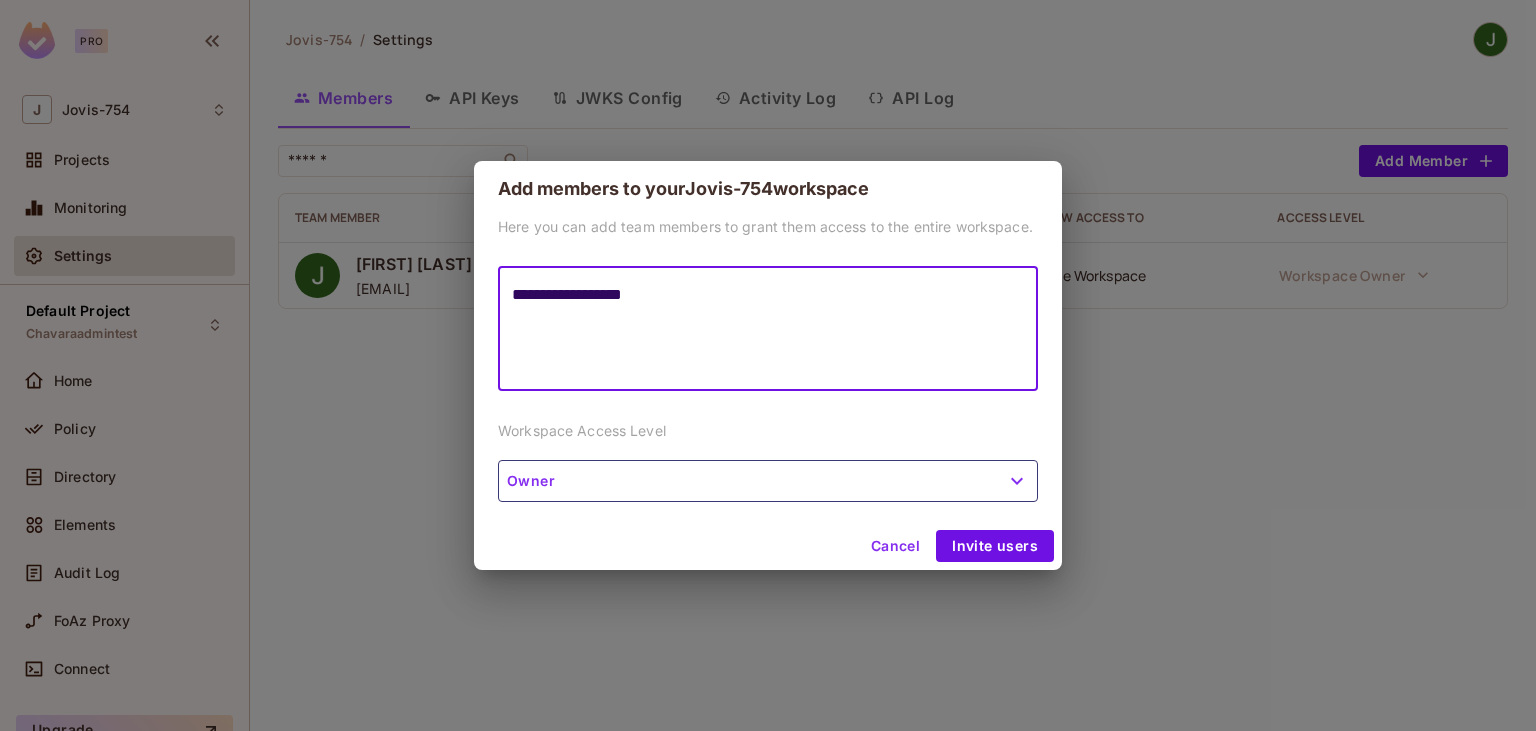 type on "**********" 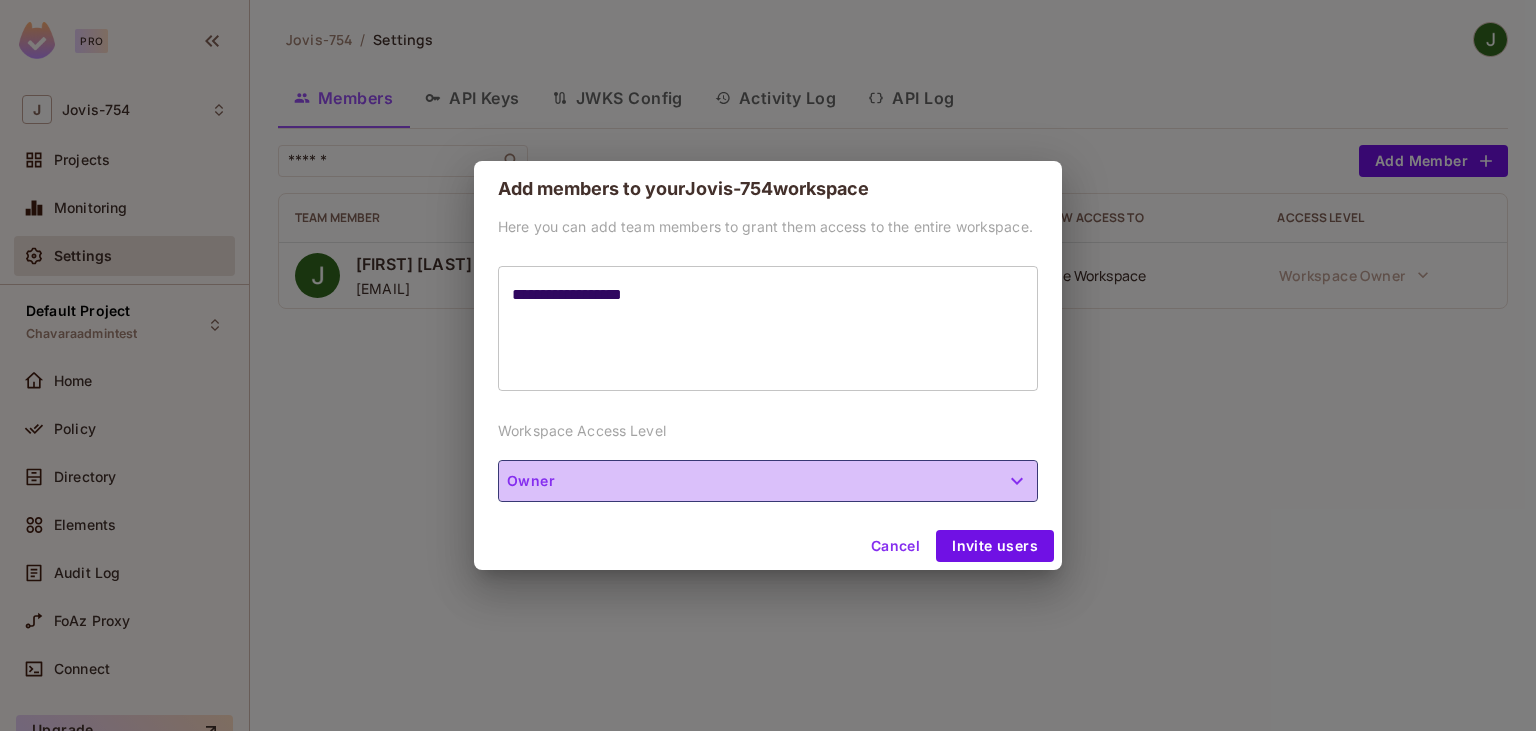 click on "Owner" at bounding box center (768, 481) 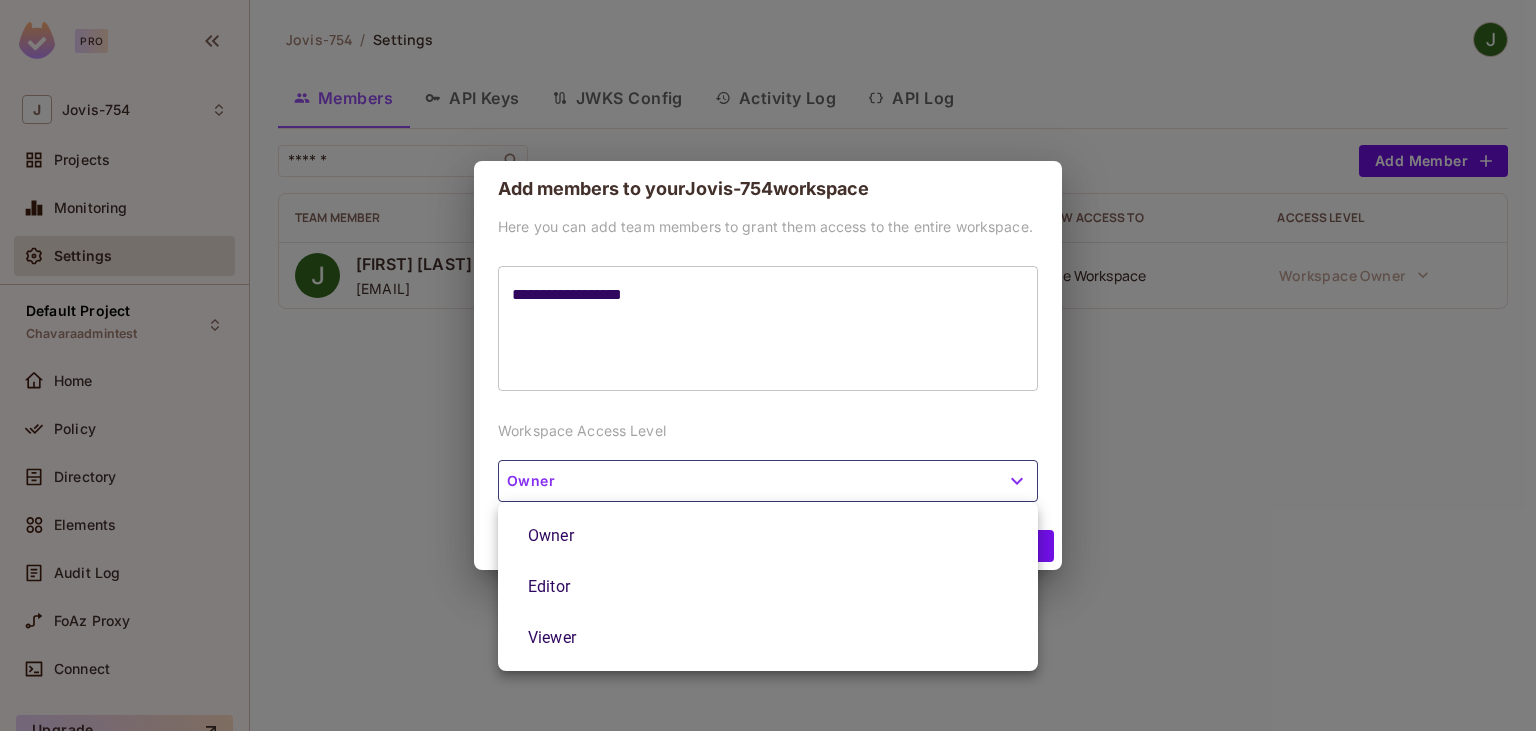 click at bounding box center (768, 365) 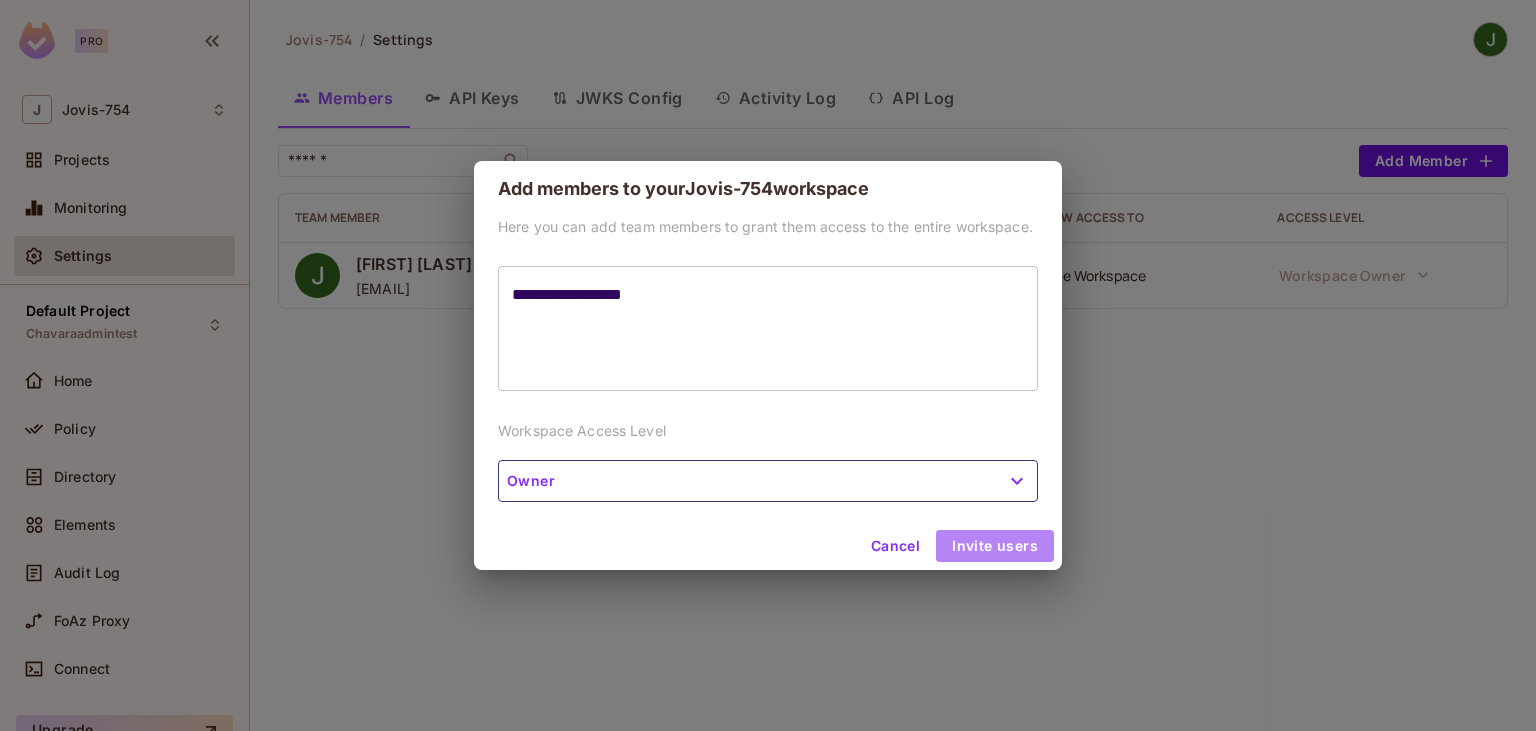 click on "Invite users" at bounding box center (995, 546) 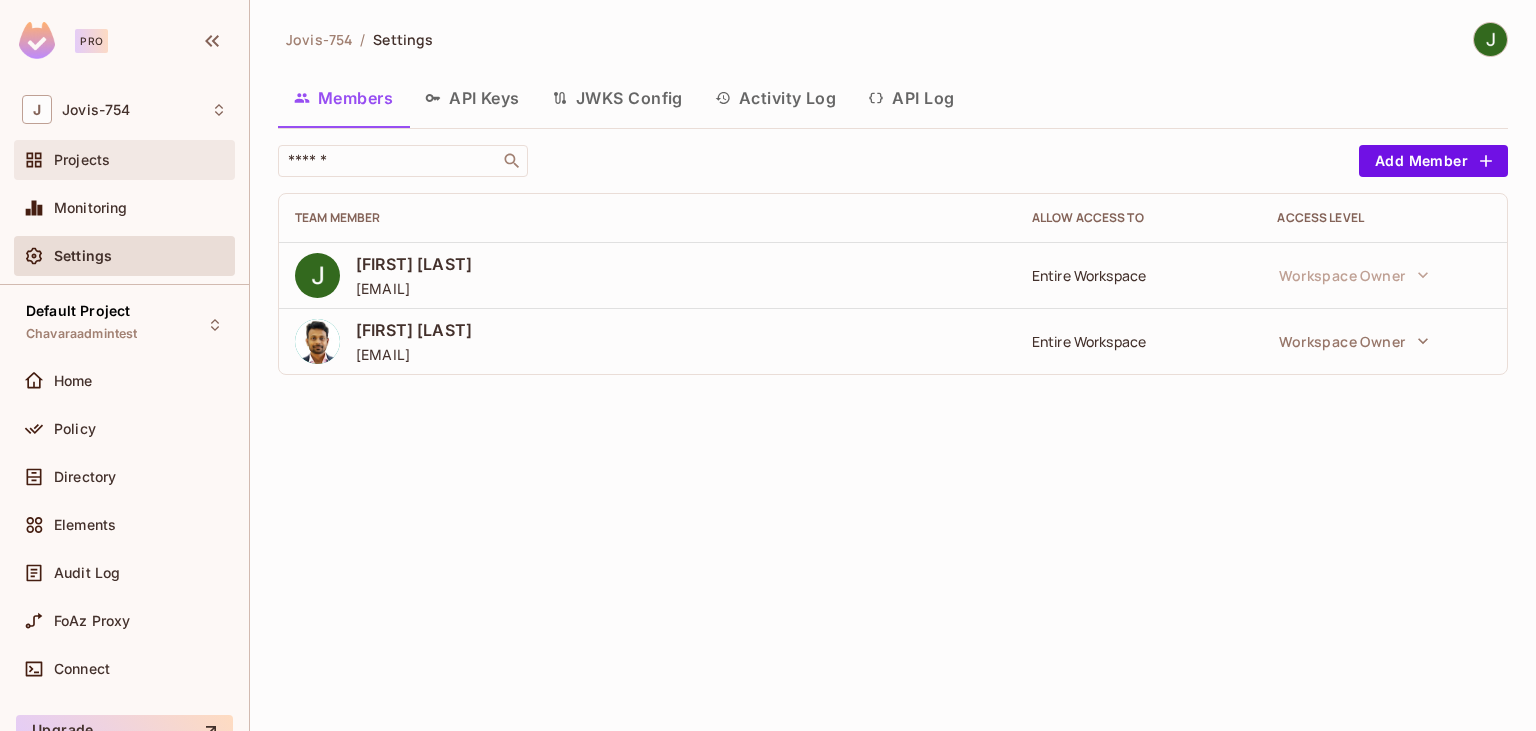 click on "Projects" at bounding box center [140, 160] 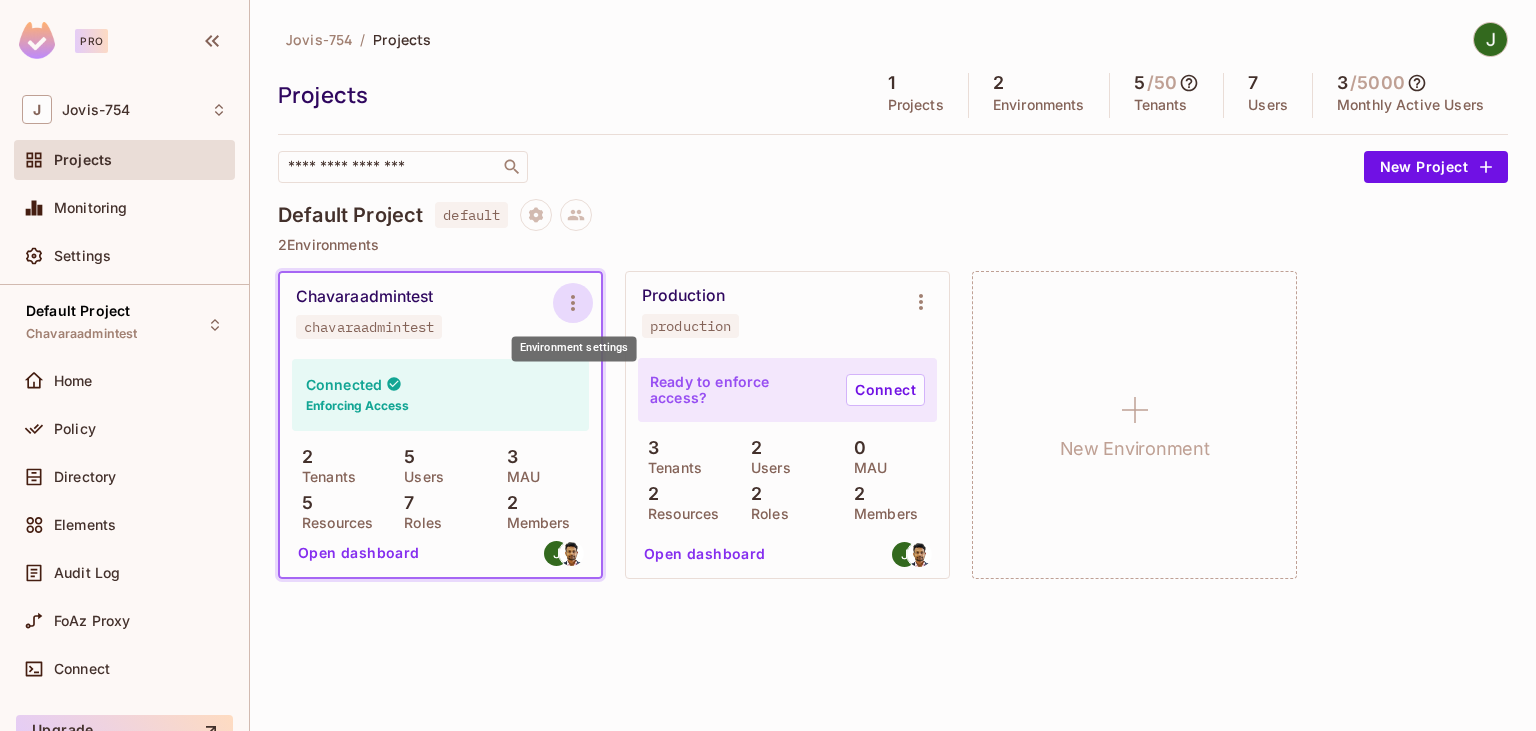 click 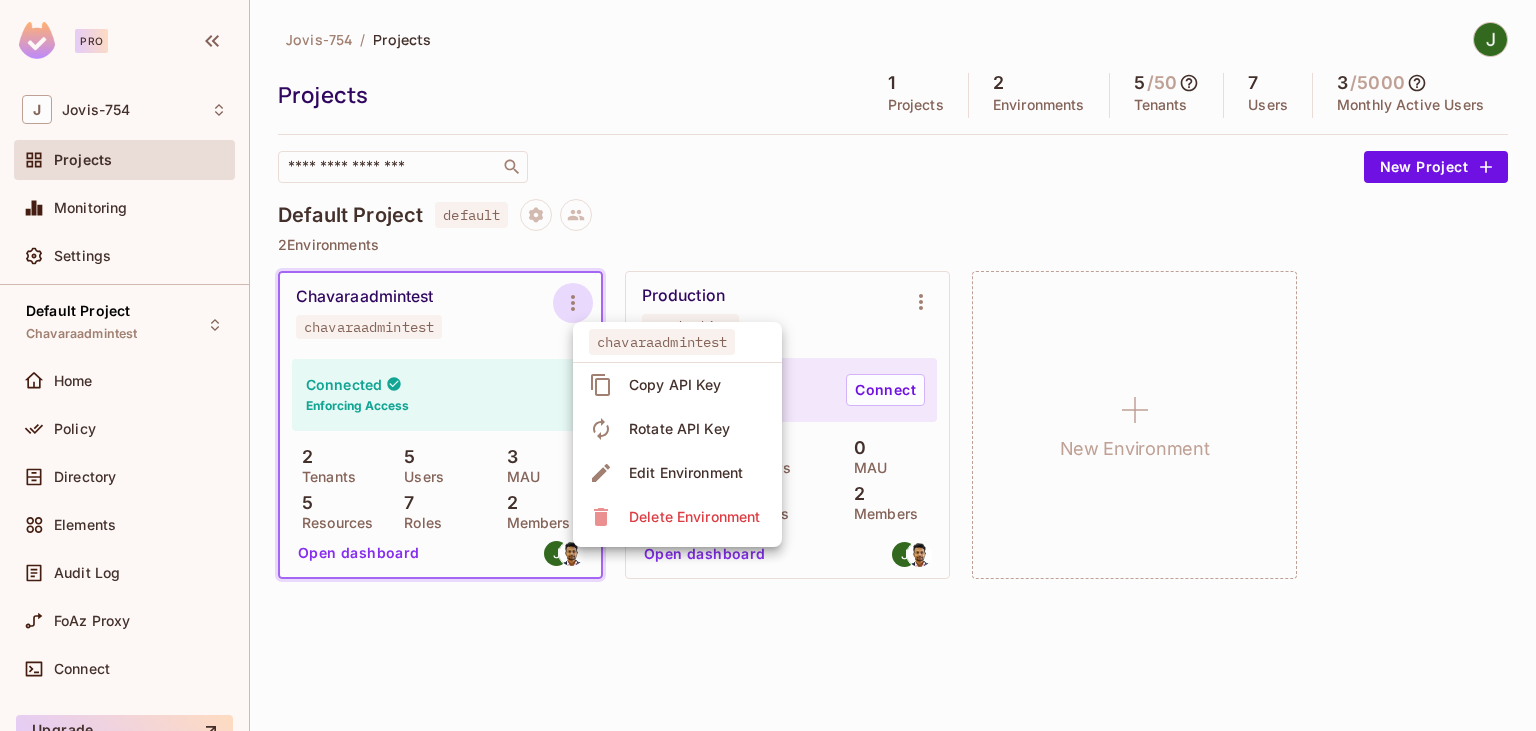 click at bounding box center (768, 365) 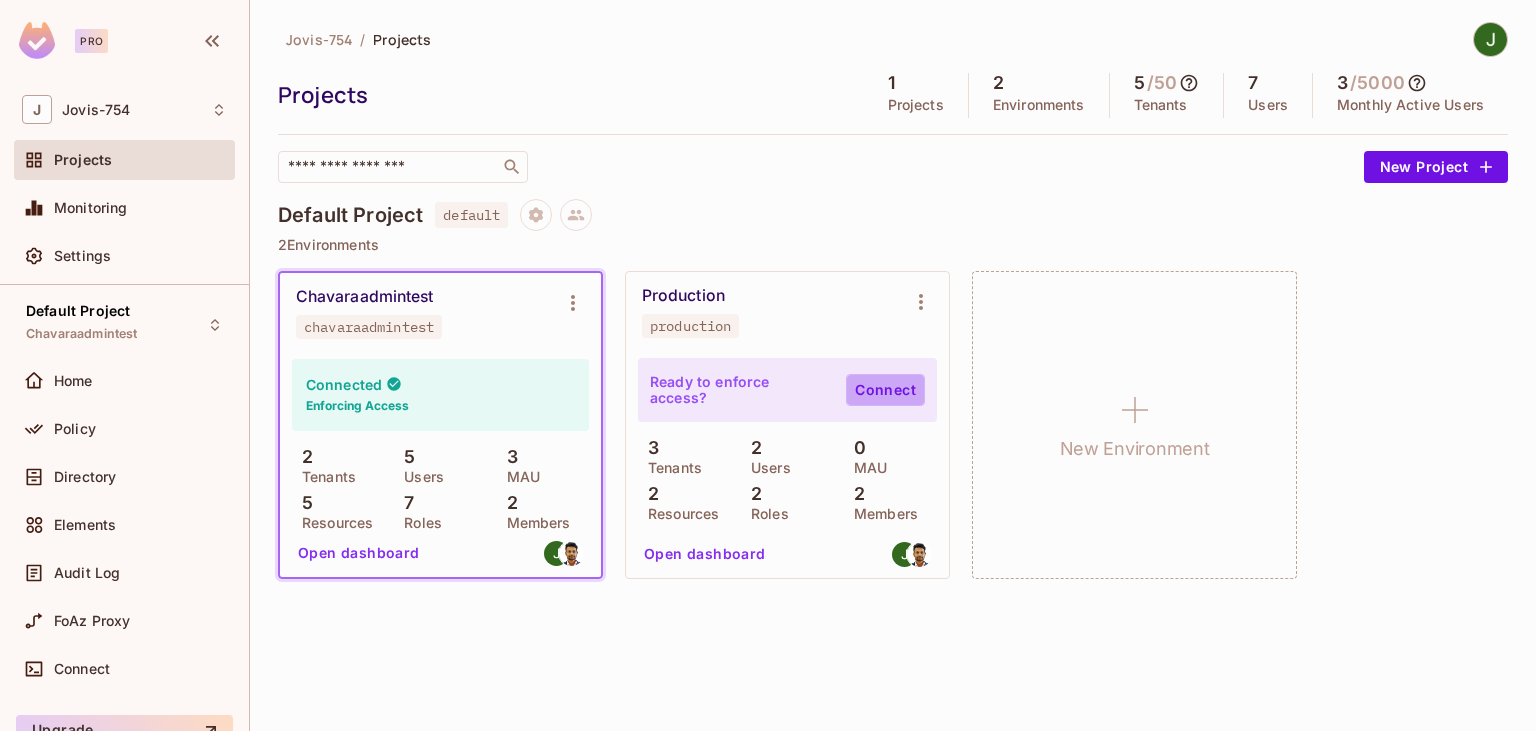 click on "Connect" at bounding box center (885, 390) 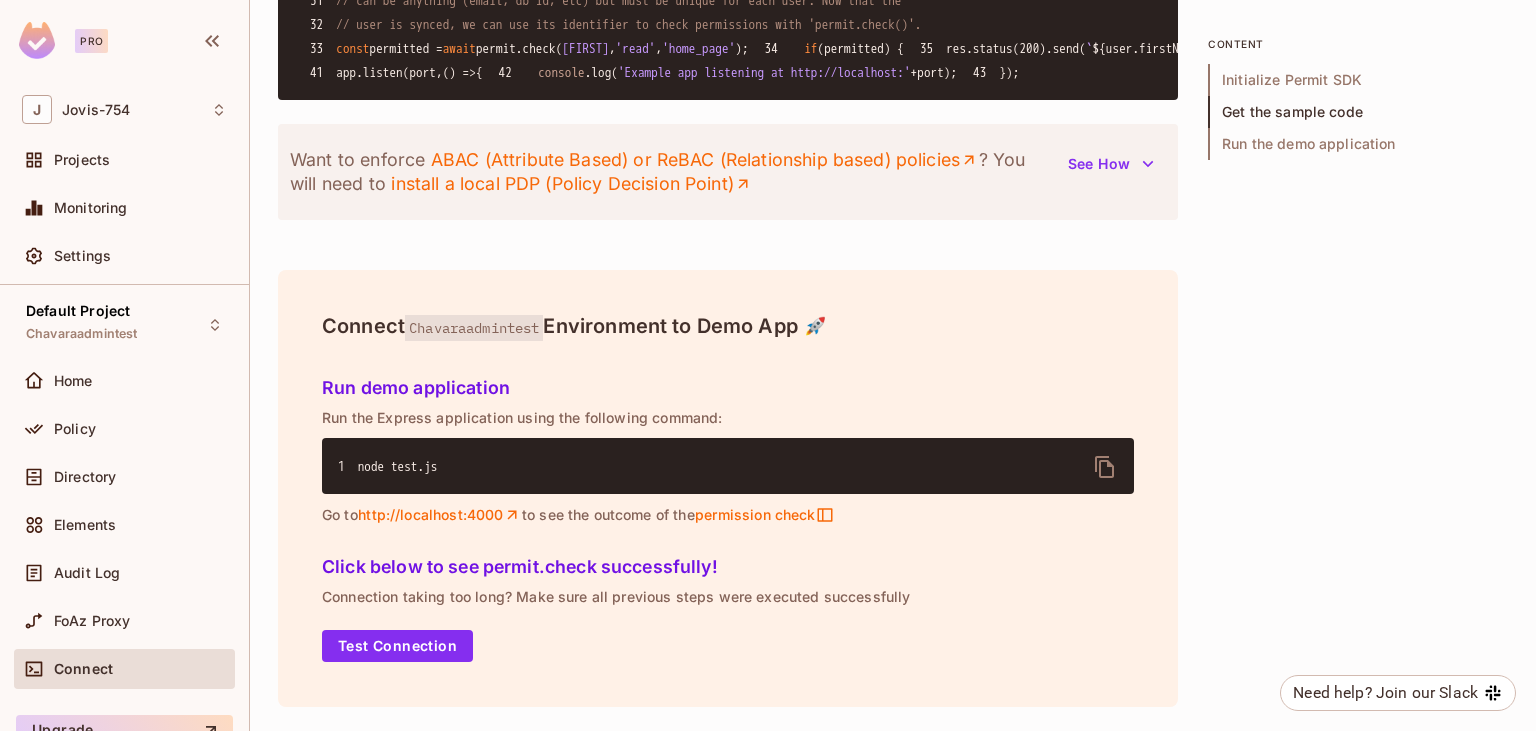 scroll, scrollTop: 2560, scrollLeft: 0, axis: vertical 